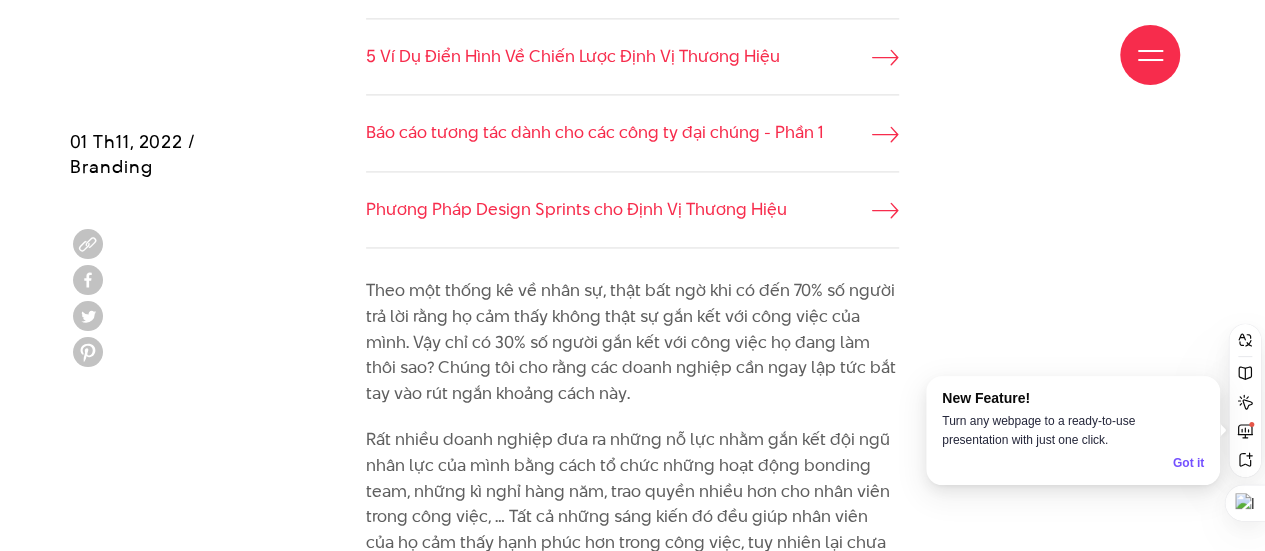 scroll, scrollTop: 1500, scrollLeft: 0, axis: vertical 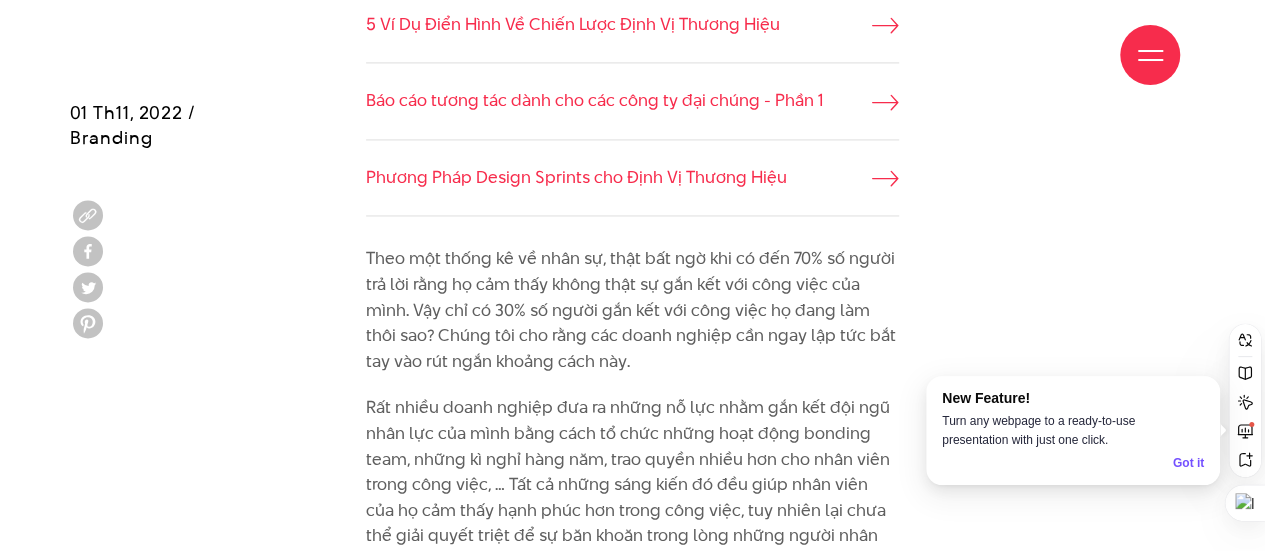 drag, startPoint x: 582, startPoint y: 244, endPoint x: 488, endPoint y: 269, distance: 97.26767 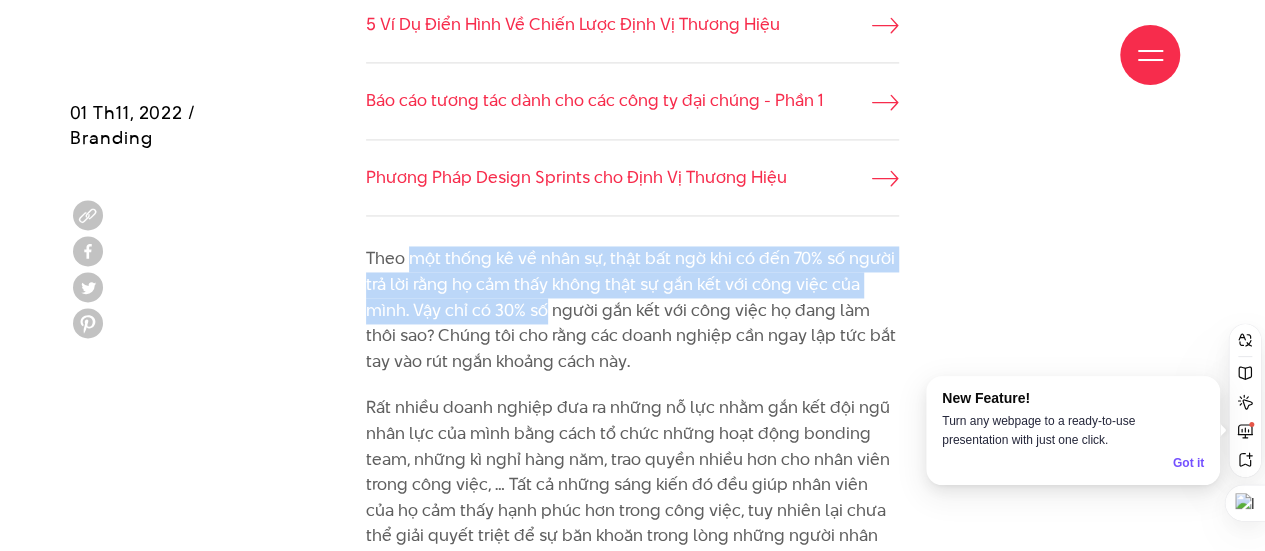 drag, startPoint x: 407, startPoint y: 255, endPoint x: 543, endPoint y: 321, distance: 151.16878 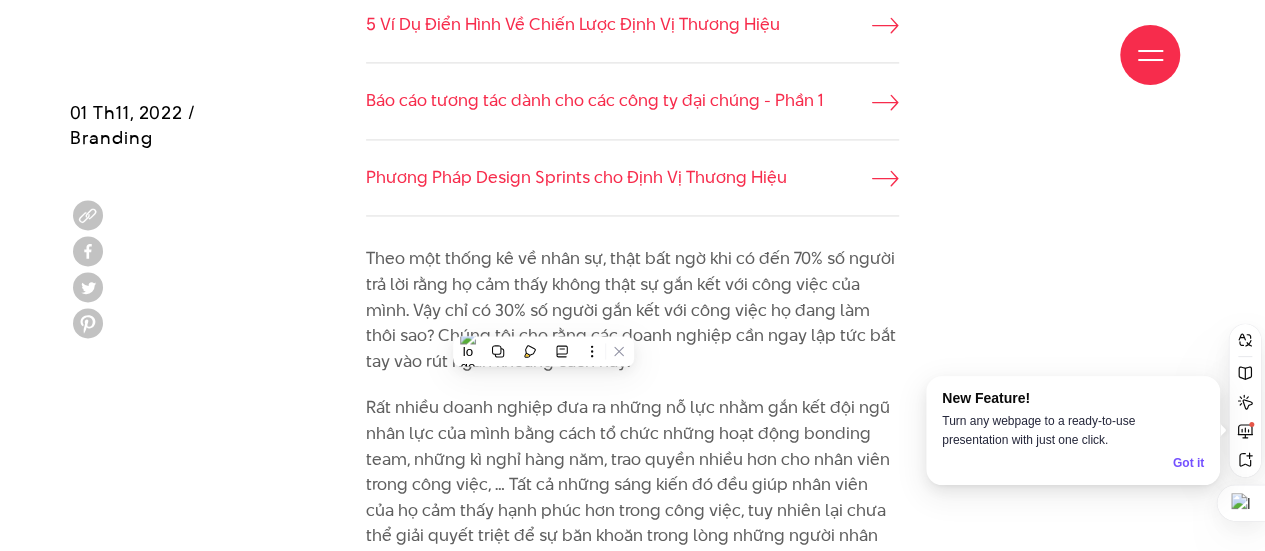 click on "Theo một thống kê về nhân sự, thật bất ngờ khi có đến 70% số người trả lời rằng họ cảm thấy không thật sự gắn kết với công việc của mình. Vậy chỉ có 30% số người gắn kết với công việc họ đang làm thôi sao? Chúng tôi cho rằng các doanh nghiệp cần ngay lập tức bắt tay vào rút ngắn khoảng cách này." at bounding box center (632, 310) 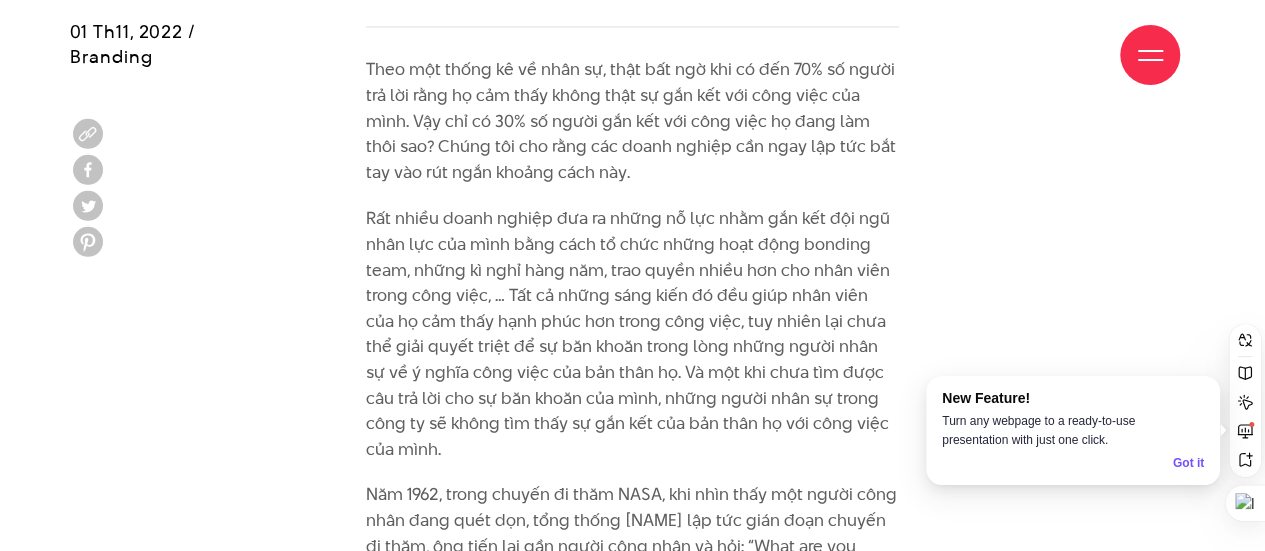 scroll, scrollTop: 1700, scrollLeft: 0, axis: vertical 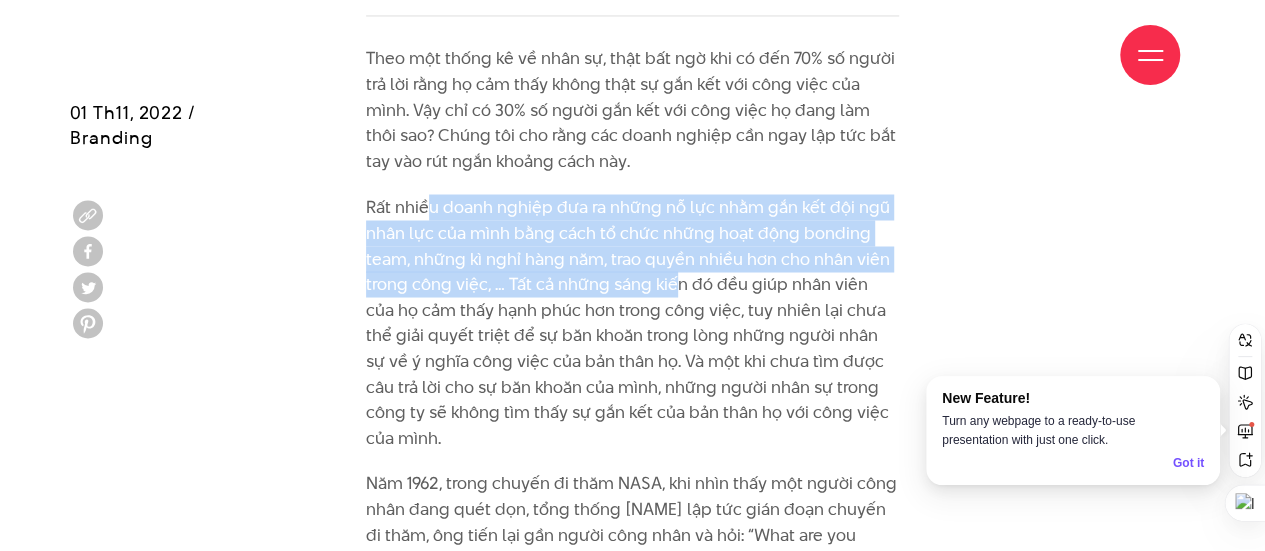 drag, startPoint x: 426, startPoint y: 210, endPoint x: 674, endPoint y: 291, distance: 260.8927 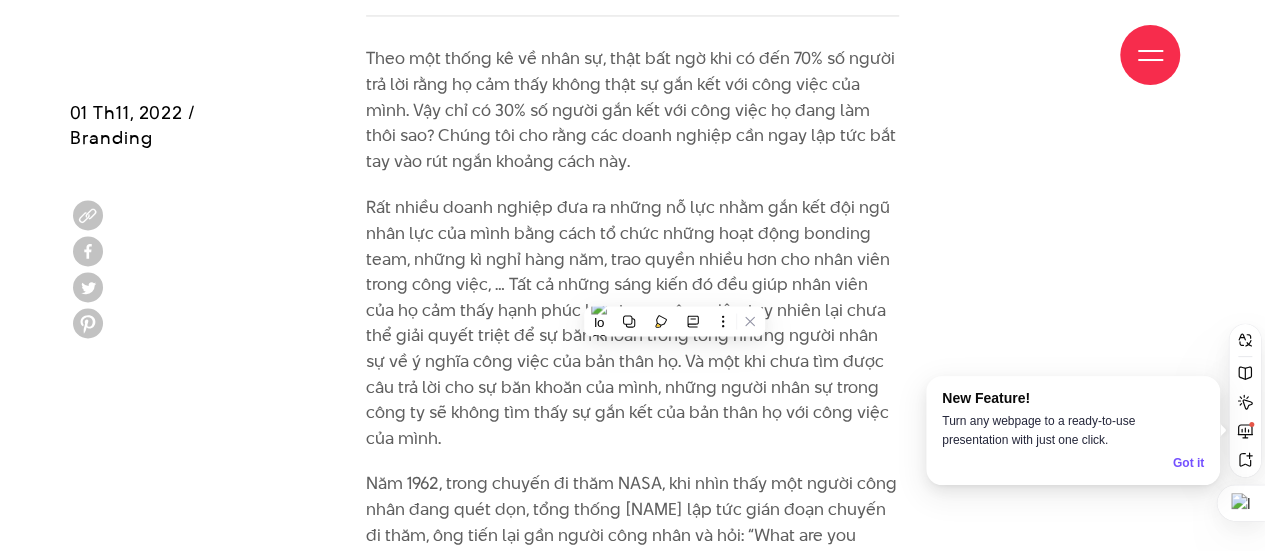 click on "Rất nhiều doanh nghiệp đưa ra những nỗ lực nhằm gắn kết đội ngũ nhân lực của mình bằng cách tổ chức những hoạt động bonding team, những kì nghỉ hàng năm, trao quyền nhiều hơn cho nhân viên trong công việc, … Tất cả những sáng kiến đó đều giúp nhân viên của họ cảm thấy hạnh phúc hơn trong công việc, tuy nhiên lại chưa thể giải quyết triệt để sự băn khoăn trong lòng những người nhân sự về ý nghĩa công việc của bản thân họ. Và một khi chưa tìm được câu trả lời cho sự băn khoăn của mình, những người nhân sự trong công ty sẽ không tìm thấy sự gắn kết của bản thân họ với công việc của mình." at bounding box center [632, 322] 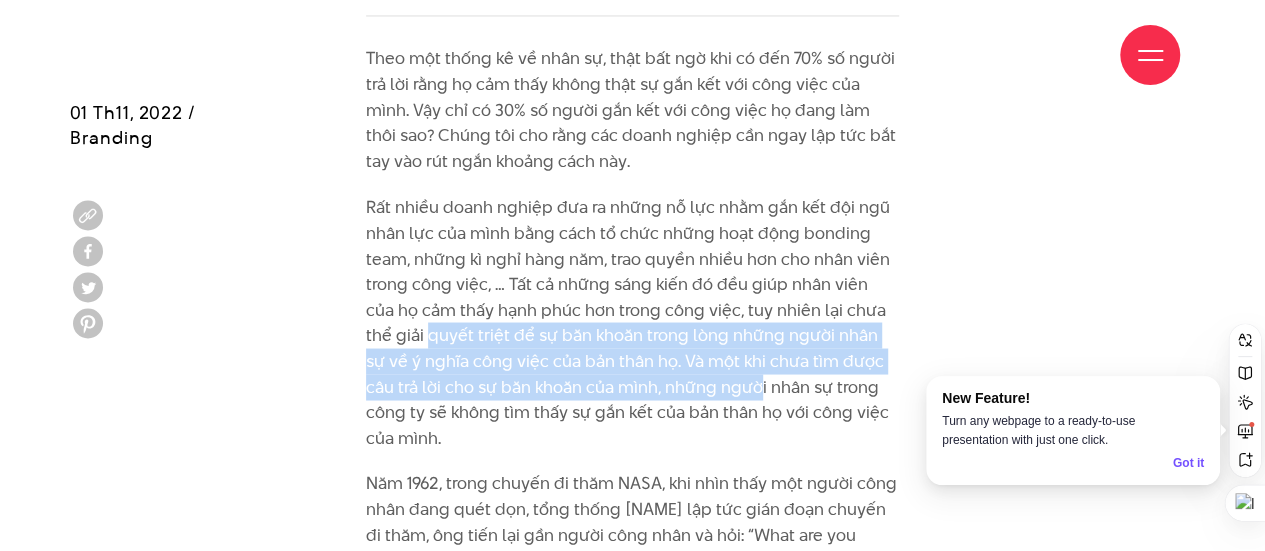 drag, startPoint x: 532, startPoint y: 335, endPoint x: 706, endPoint y: 394, distance: 183.73077 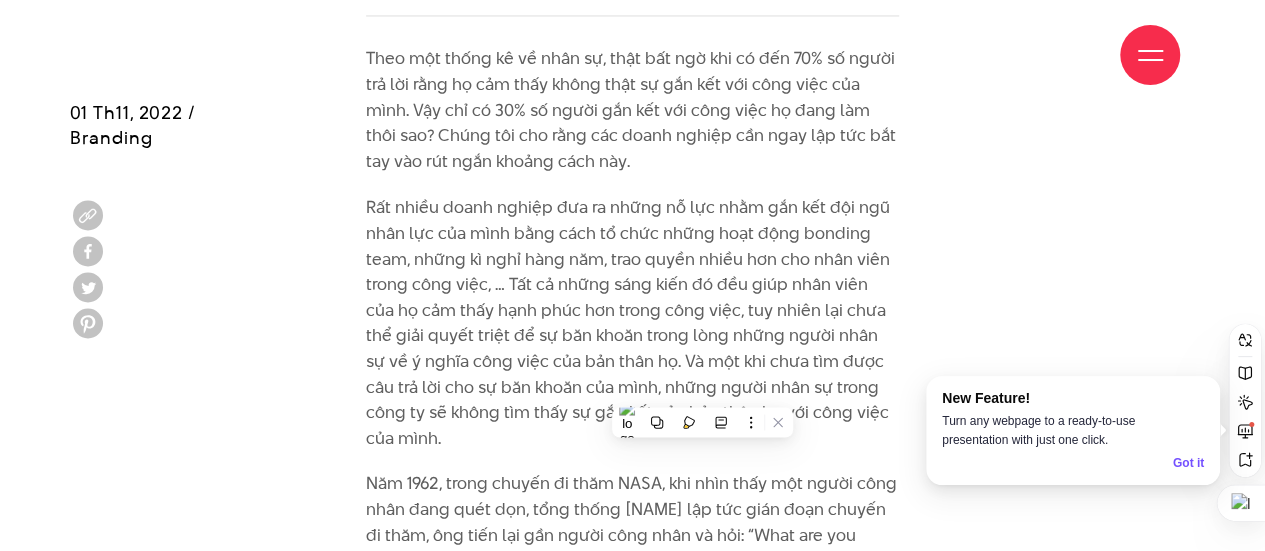 click on "Rất nhiều doanh nghiệp đưa ra những nỗ lực nhằm gắn kết đội ngũ nhân lực của mình bằng cách tổ chức những hoạt động bonding team, những kì nghỉ hàng năm, trao quyền nhiều hơn cho nhân viên trong công việc, … Tất cả những sáng kiến đó đều giúp nhân viên của họ cảm thấy hạnh phúc hơn trong công việc, tuy nhiên lại chưa thể giải quyết triệt để sự băn khoăn trong lòng những người nhân sự về ý nghĩa công việc của bản thân họ. Và một khi chưa tìm được câu trả lời cho sự băn khoăn của mình, những người nhân sự trong công ty sẽ không tìm thấy sự gắn kết của bản thân họ với công việc của mình." at bounding box center [632, 322] 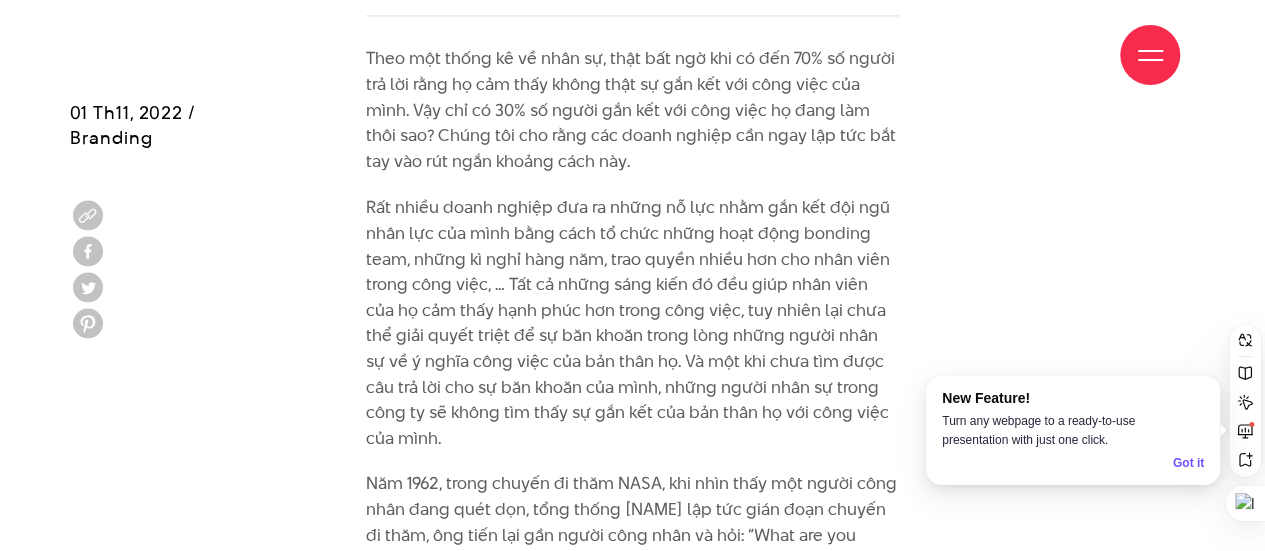 click on "Rất nhiều doanh nghiệp đưa ra những nỗ lực nhằm gắn kết đội ngũ nhân lực của mình bằng cách tổ chức những hoạt động bonding team, những kì nghỉ hàng năm, trao quyền nhiều hơn cho nhân viên trong công việc, … Tất cả những sáng kiến đó đều giúp nhân viên của họ cảm thấy hạnh phúc hơn trong công việc, tuy nhiên lại chưa thể giải quyết triệt để sự băn khoăn trong lòng những người nhân sự về ý nghĩa công việc của bản thân họ. Và một khi chưa tìm được câu trả lời cho sự băn khoăn của mình, những người nhân sự trong công ty sẽ không tìm thấy sự gắn kết của bản thân họ với công việc của mình." at bounding box center [632, 322] 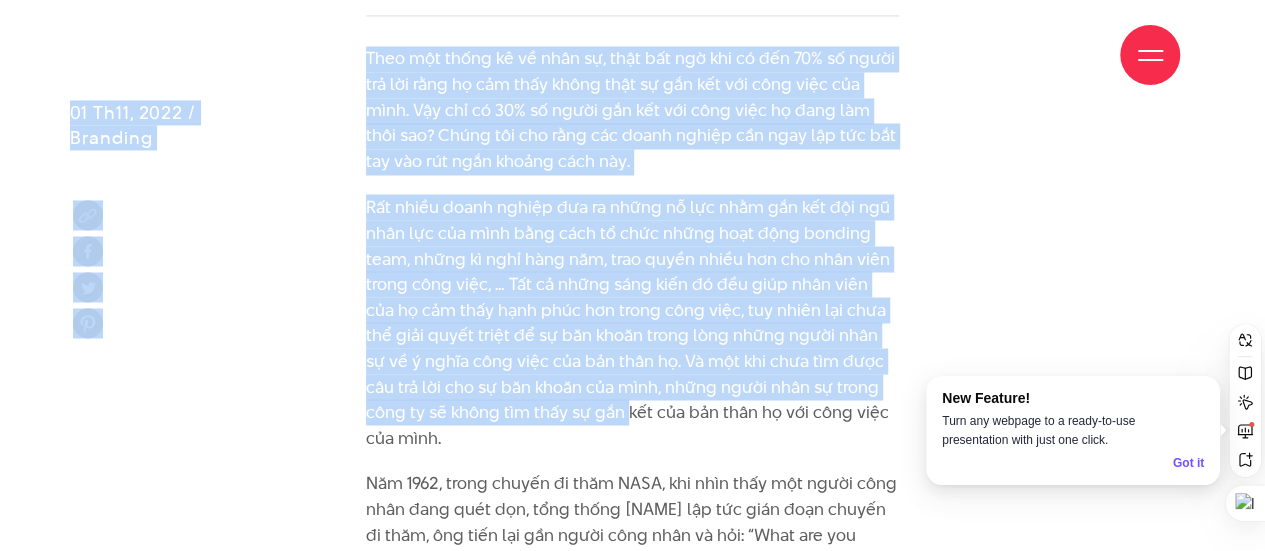 drag, startPoint x: 402, startPoint y: 83, endPoint x: 565, endPoint y: 417, distance: 371.65173 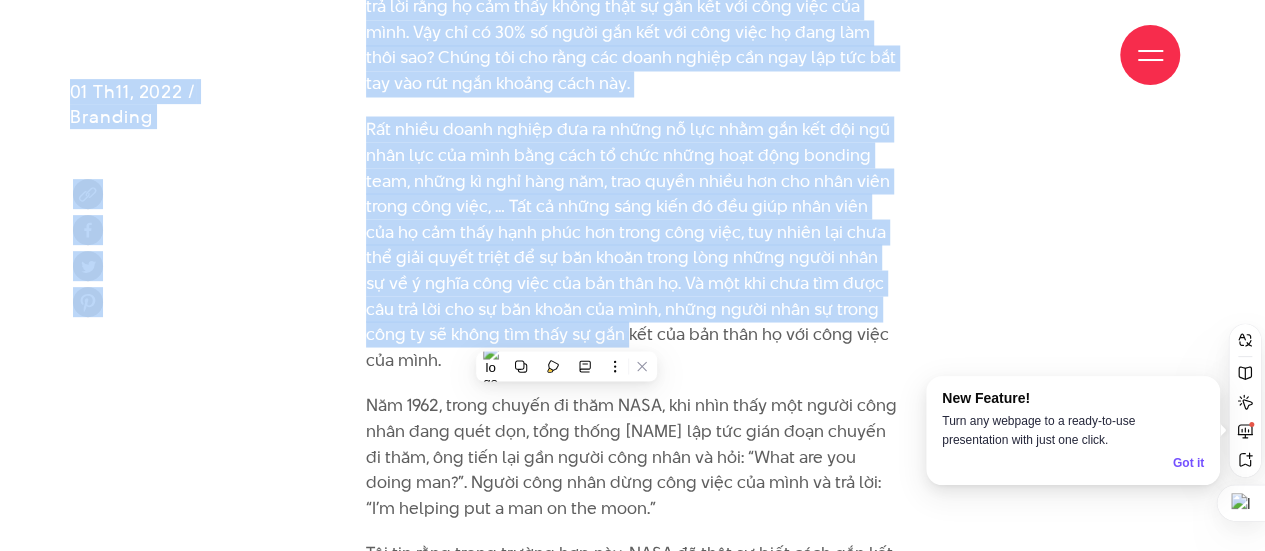 scroll, scrollTop: 1900, scrollLeft: 0, axis: vertical 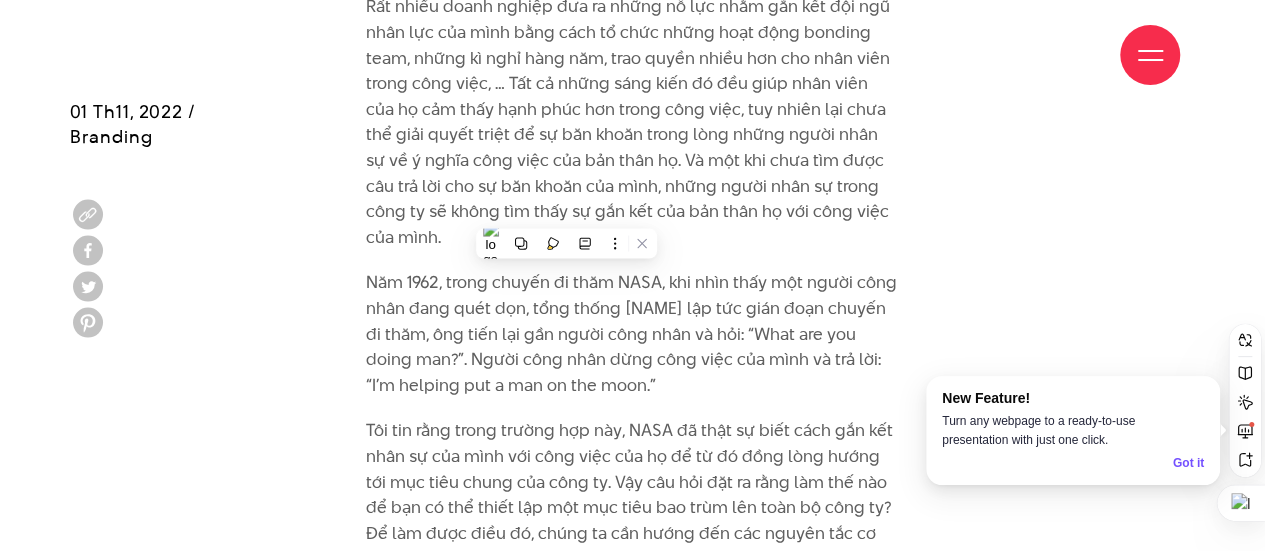 click on "Năm 1962, trong chuyến đi thăm NASA, khi nhìn thấy một người công nhân đang quét dọn, tổng thống [NAME] lập tức gián đoạn chuyến đi thăm, ông tiến lại gần người công nhân và hỏi: “What are you doing man?”. Người công nhân dừng công việc của mình và trả lời: “I’m helping put a man on the moon.”" at bounding box center [632, 334] 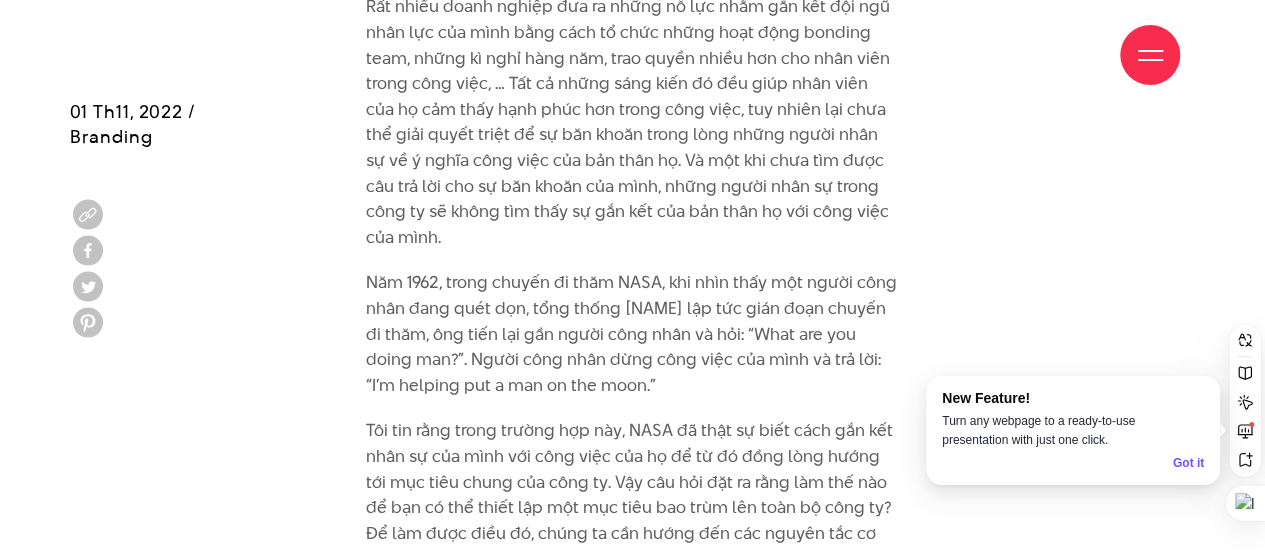 drag, startPoint x: 431, startPoint y: 283, endPoint x: 767, endPoint y: 376, distance: 348.63306 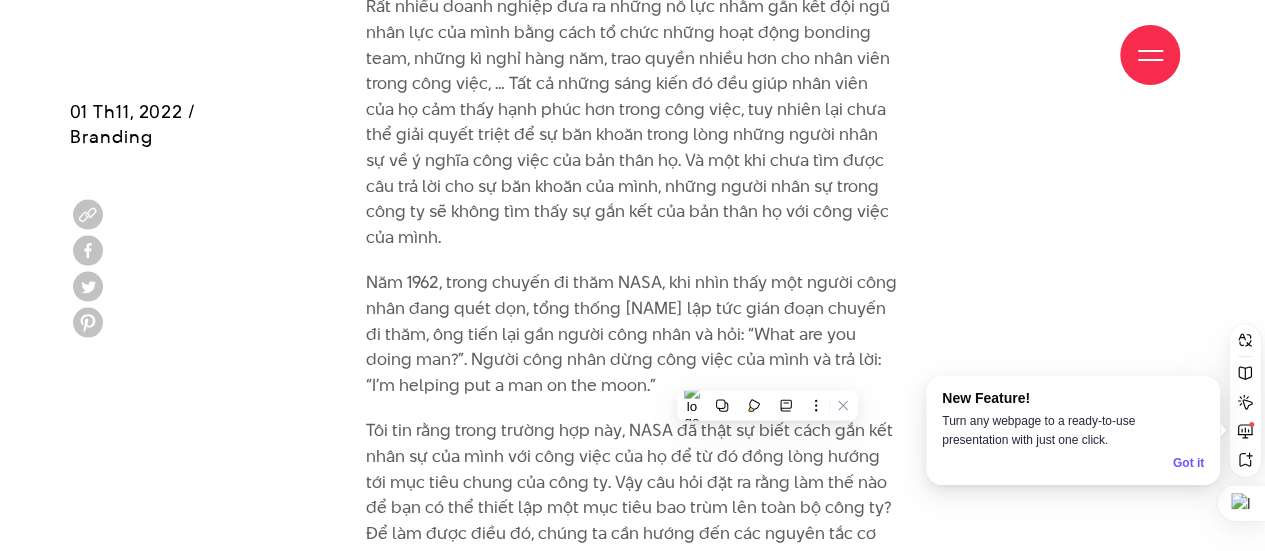 click on "Năm 1962, trong chuyến đi thăm NASA, khi nhìn thấy một người công nhân đang quét dọn, tổng thống [NAME] lập tức gián đoạn chuyến đi thăm, ông tiến lại gần người công nhân và hỏi: “What are you doing man?”. Người công nhân dừng công việc của mình và trả lời: “I’m helping put a man on the moon.”" at bounding box center [632, 334] 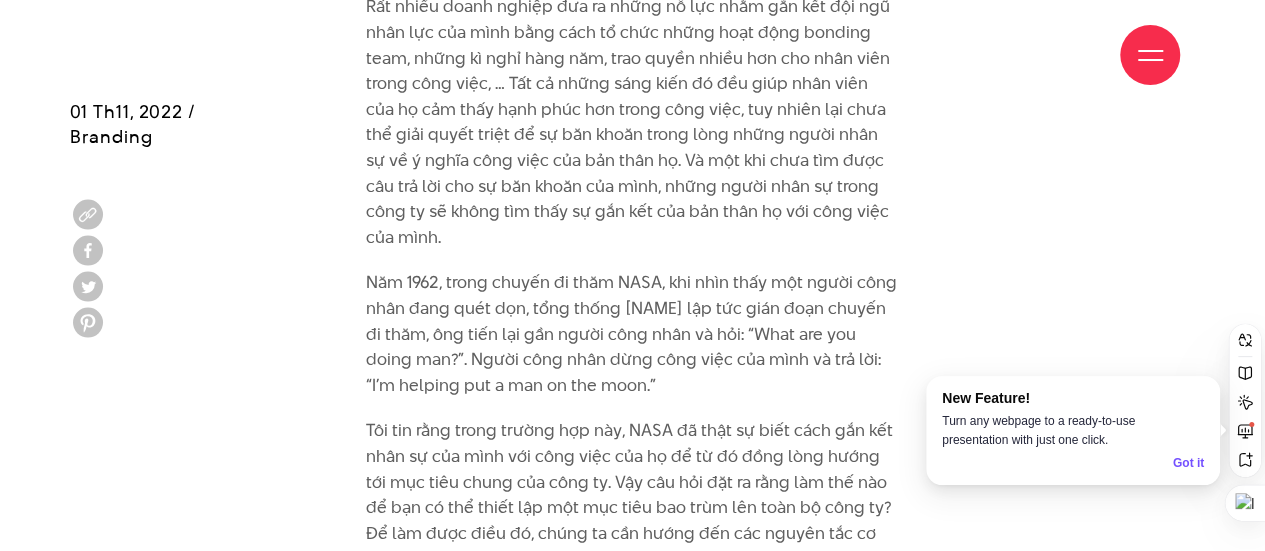 drag, startPoint x: 684, startPoint y: 387, endPoint x: 372, endPoint y: 304, distance: 322.85135 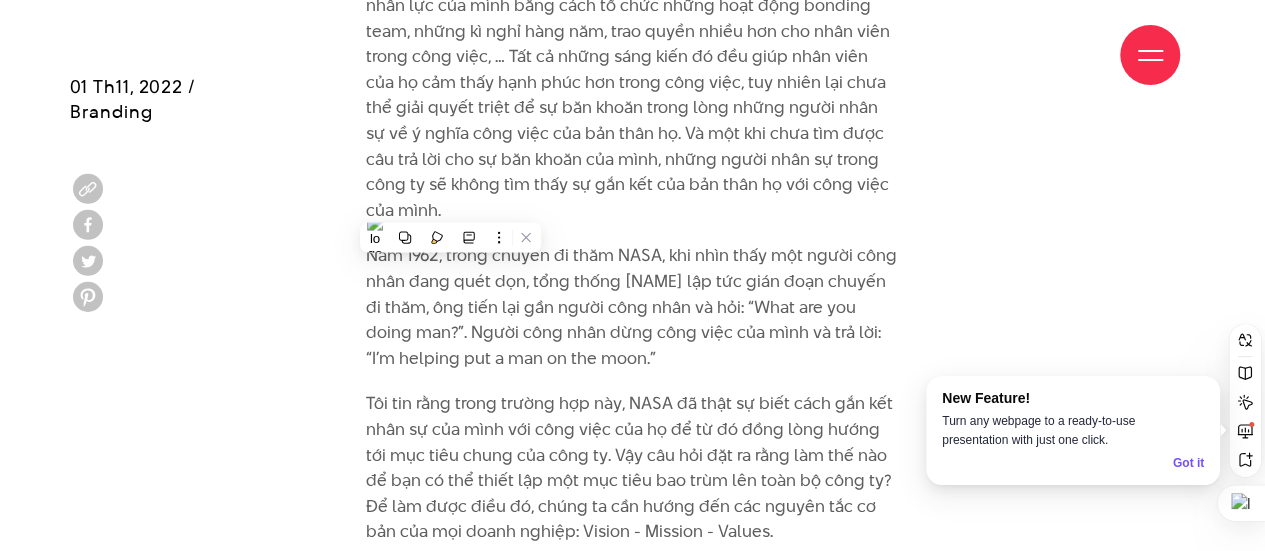 scroll, scrollTop: 2000, scrollLeft: 0, axis: vertical 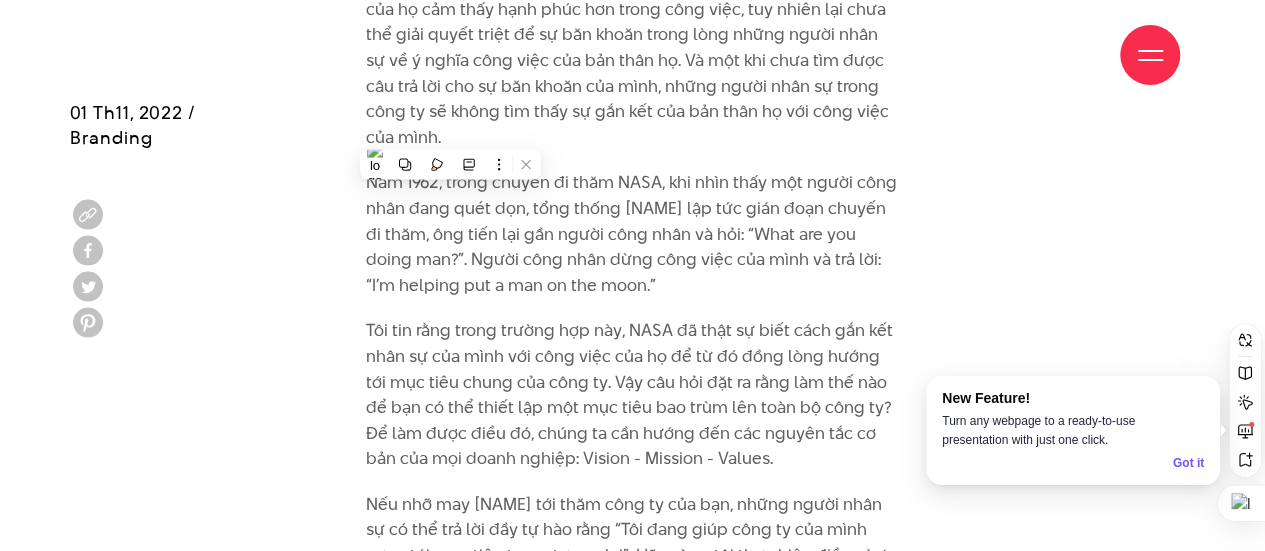 click on "Tôi tin rằng trong trường hợp này, NASA đã thật sự biết cách gắn kết nhân sự của mình với công việc của họ để từ đó đồng lòng hướng tới mục tiêu chung của công ty. Vậy câu hỏi đặt ra rằng làm thế nào để bạn có thể thiết lập một mục tiêu bao trùm lên toàn bộ công ty? Để làm được điều đó, chúng ta cần hướng đến các nguyên tắc cơ bản của mọi doanh nghiệp: Vision - Mission - Values." at bounding box center [632, 395] 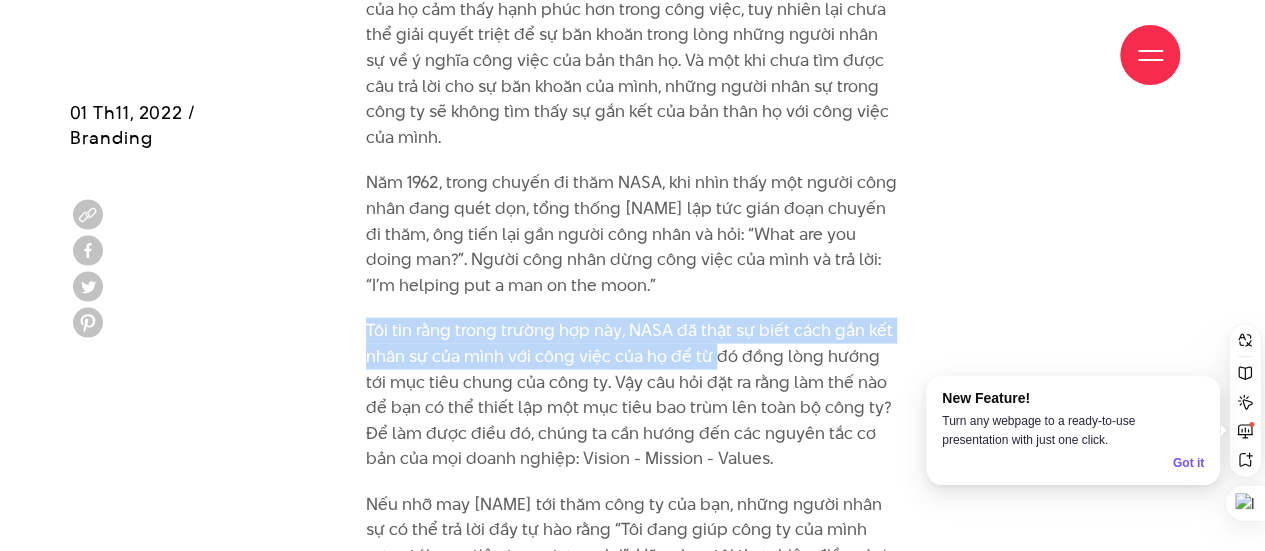 drag, startPoint x: 369, startPoint y: 328, endPoint x: 714, endPoint y: 354, distance: 345.97833 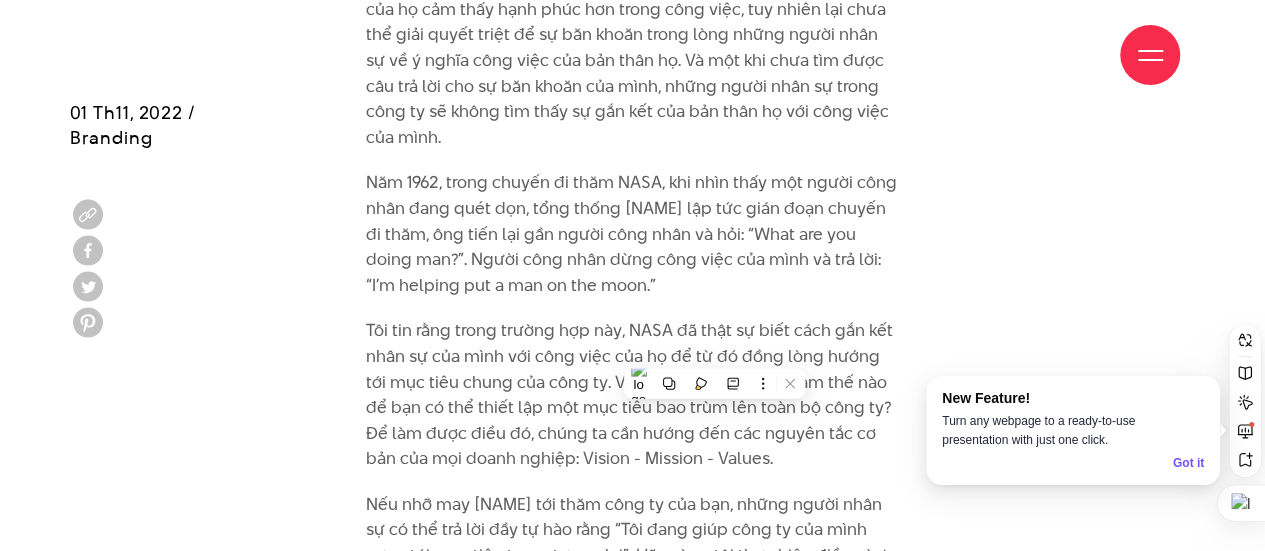 click on "Tôi tin rằng trong trường hợp này, NASA đã thật sự biết cách gắn kết nhân sự của mình với công việc của họ để từ đó đồng lòng hướng tới mục tiêu chung của công ty. Vậy câu hỏi đặt ra rằng làm thế nào để bạn có thể thiết lập một mục tiêu bao trùm lên toàn bộ công ty? Để làm được điều đó, chúng ta cần hướng đến các nguyên tắc cơ bản của mọi doanh nghiệp: Vision - Mission - Values." at bounding box center [632, 395] 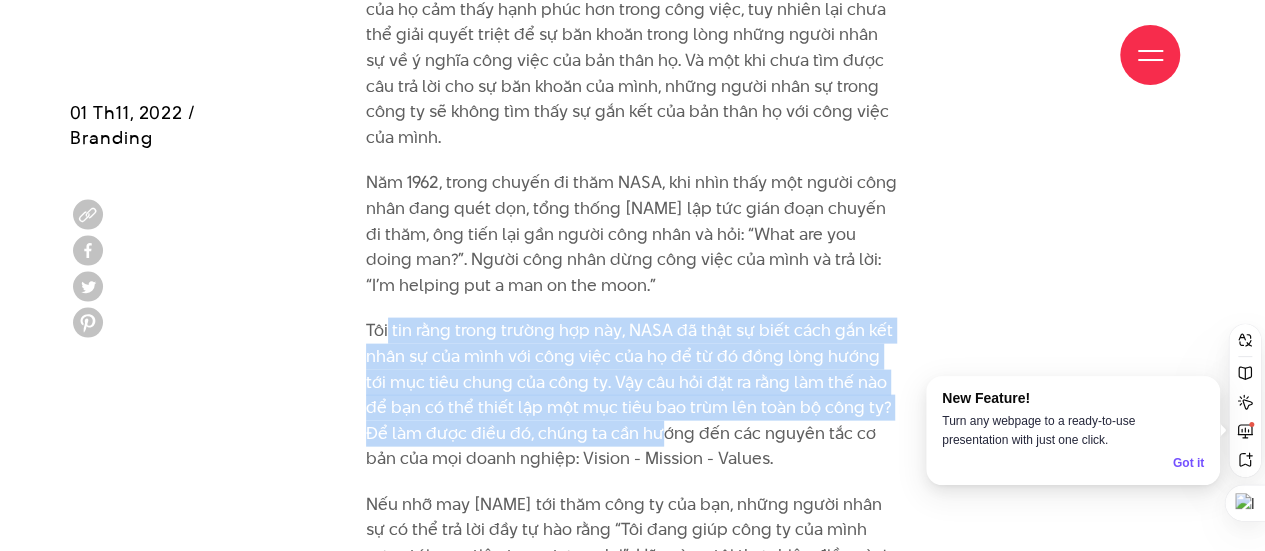 drag, startPoint x: 389, startPoint y: 330, endPoint x: 704, endPoint y: 430, distance: 330.49207 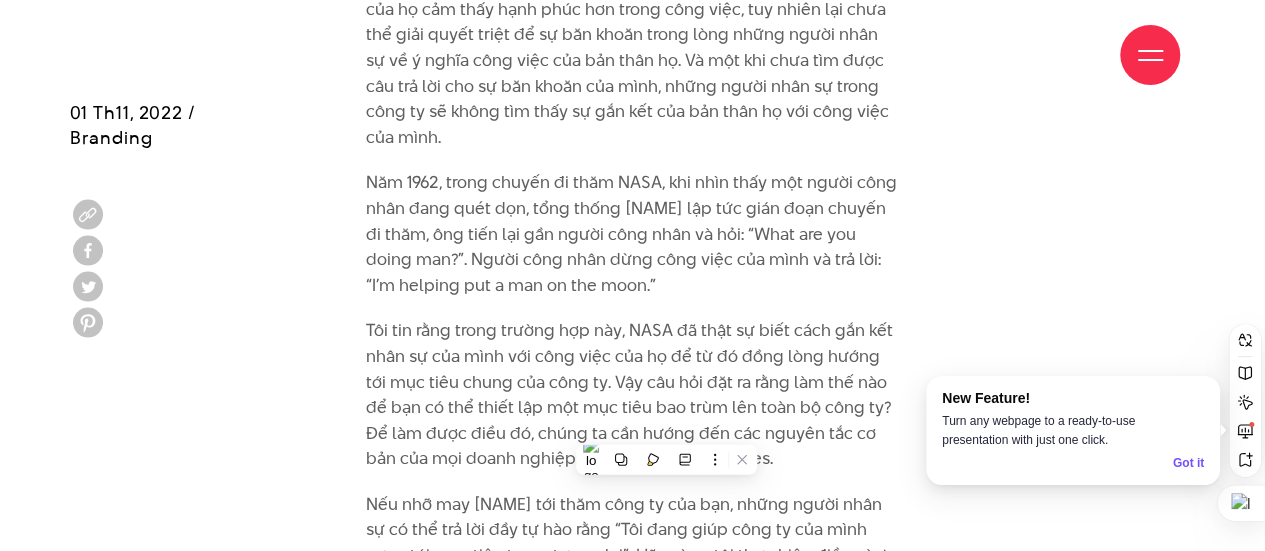 click on "Tôi tin rằng trong trường hợp này, NASA đã thật sự biết cách gắn kết nhân sự của mình với công việc của họ để từ đó đồng lòng hướng tới mục tiêu chung của công ty. Vậy câu hỏi đặt ra rằng làm thế nào để bạn có thể thiết lập một mục tiêu bao trùm lên toàn bộ công ty? Để làm được điều đó, chúng ta cần hướng đến các nguyên tắc cơ bản của mọi doanh nghiệp: Vision - Mission - Values." at bounding box center [632, 395] 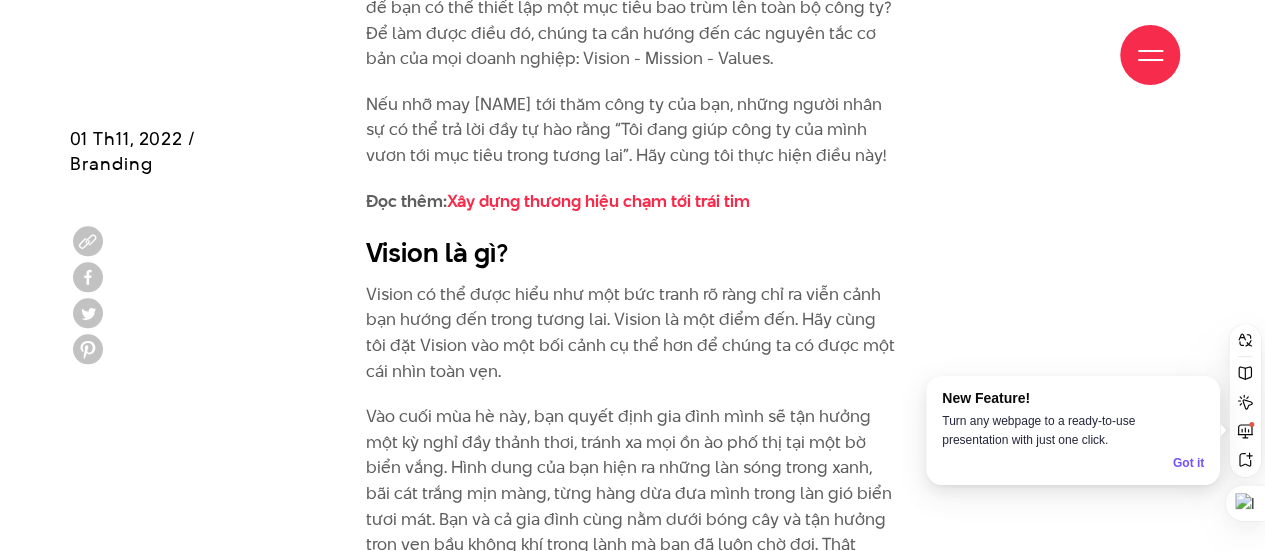 scroll, scrollTop: 2500, scrollLeft: 0, axis: vertical 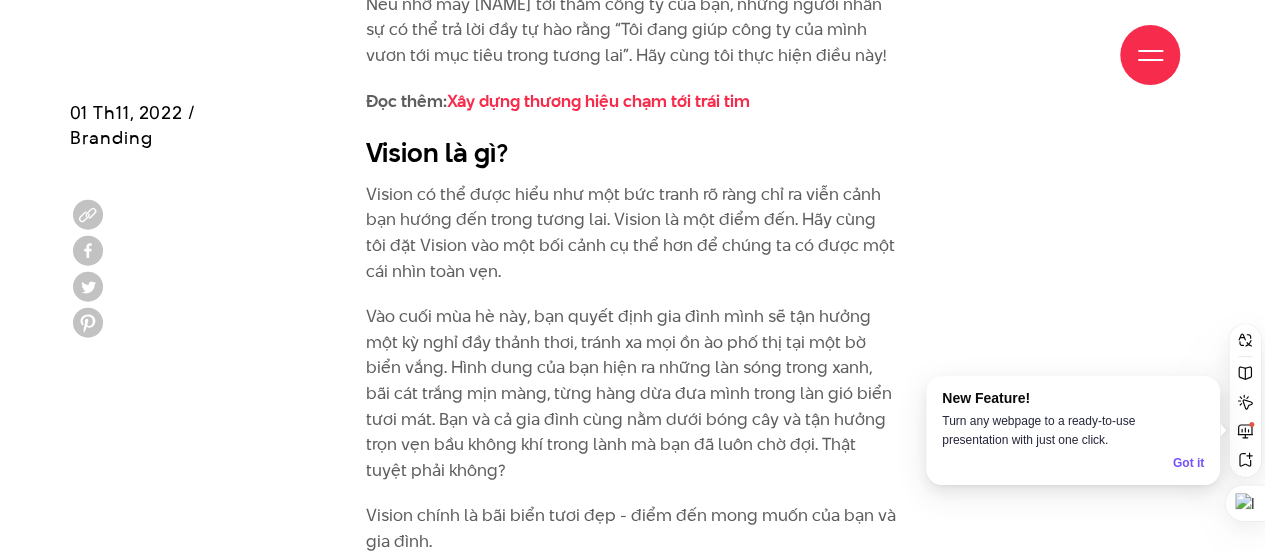 click on "Vision có thể được hiểu như một bức tranh rõ ràng chỉ ra viễn cảnh bạn hướng đến trong tương lai. Vision là một điểm đến. Hãy cùng tôi đặt Vision vào một bối cảnh cụ thể hơn để chúng ta có được một cái nhìn toàn vẹn." at bounding box center (632, 233) 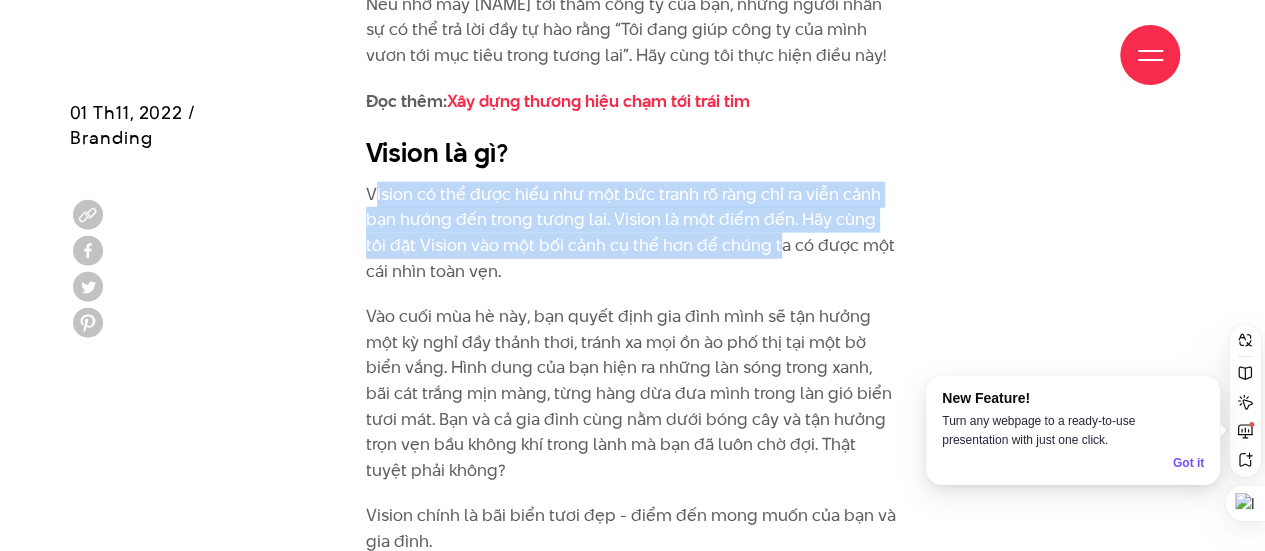 drag, startPoint x: 378, startPoint y: 222, endPoint x: 754, endPoint y: 277, distance: 380.0013 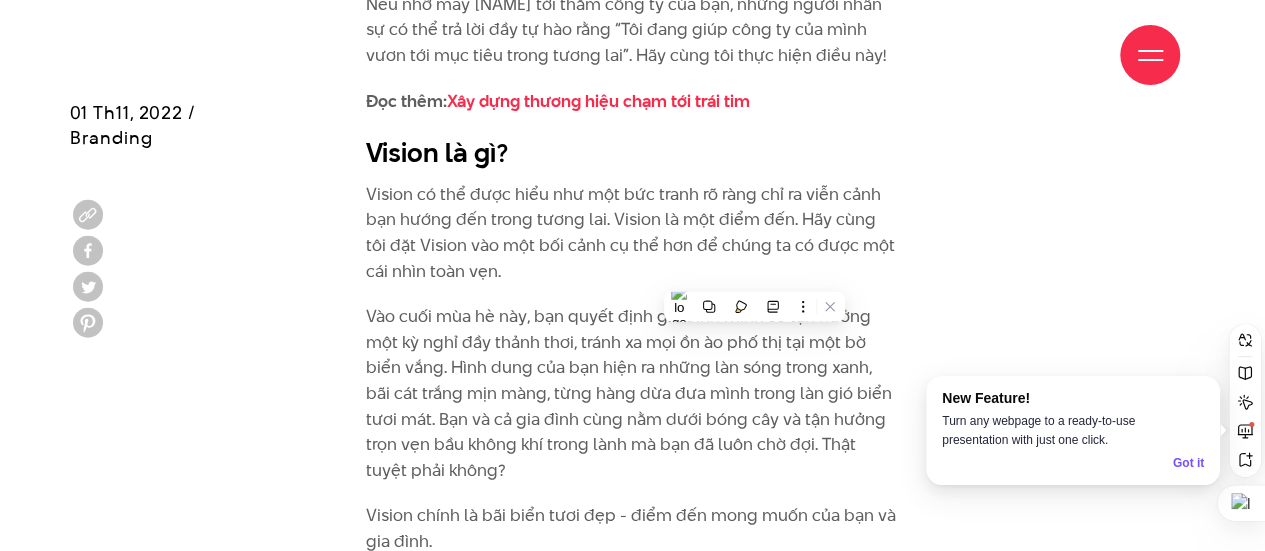 click on "Vision có thể được hiểu như một bức tranh rõ ràng chỉ ra viễn cảnh bạn hướng đến trong tương lai. Vision là một điểm đến. Hãy cùng tôi đặt Vision vào một bối cảnh cụ thể hơn để chúng ta có được một cái nhìn toàn vẹn." at bounding box center [632, 233] 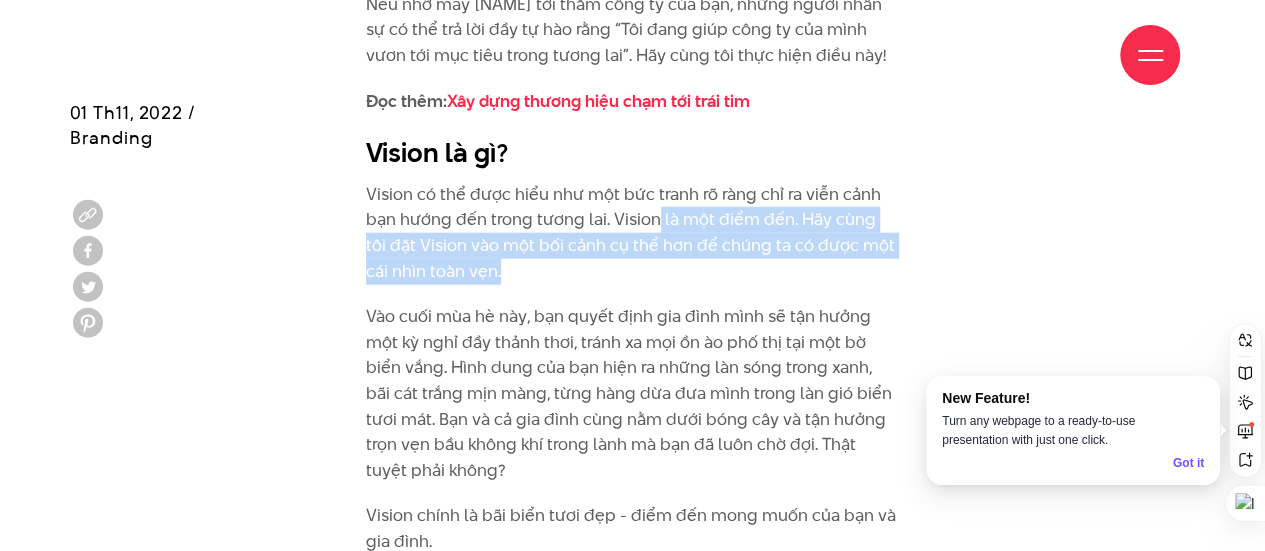 drag, startPoint x: 652, startPoint y: 245, endPoint x: 667, endPoint y: 287, distance: 44.598206 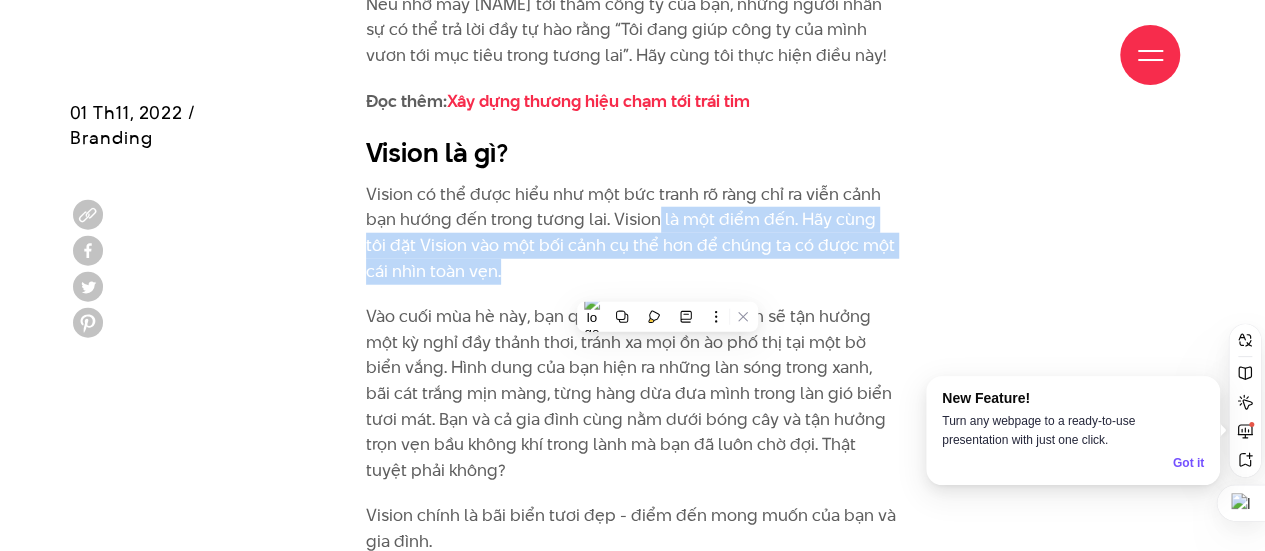 click on "Vision có thể được hiểu như một bức tranh rõ ràng chỉ ra viễn cảnh bạn hướng đến trong tương lai. Vision là một điểm đến. Hãy cùng tôi đặt Vision vào một bối cảnh cụ thể hơn để chúng ta có được một cái nhìn toàn vẹn." at bounding box center (632, 233) 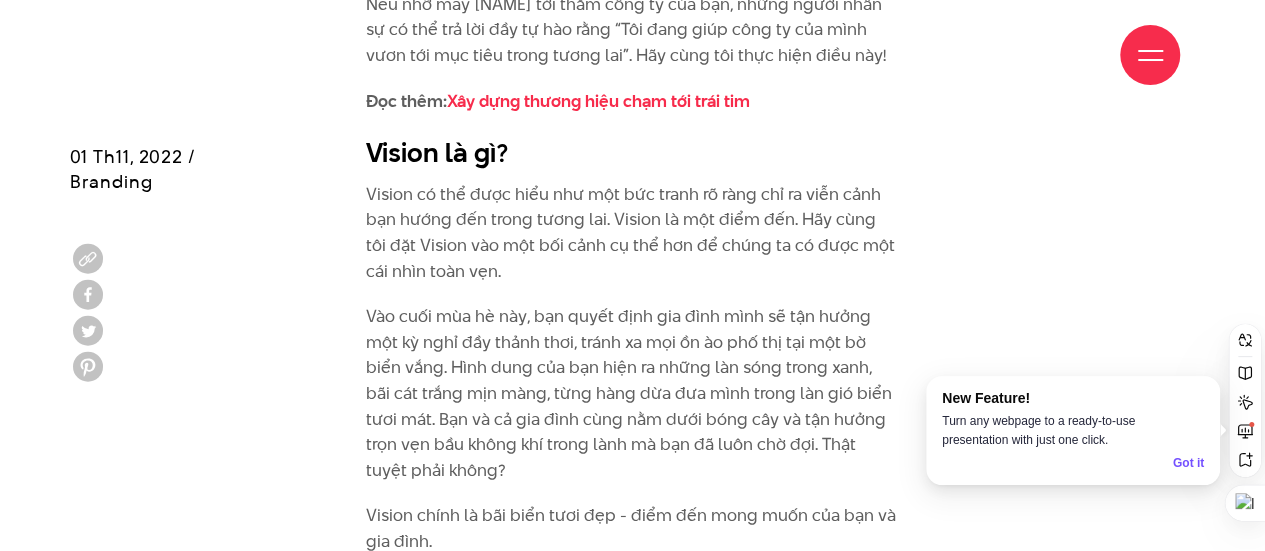 scroll, scrollTop: 2600, scrollLeft: 0, axis: vertical 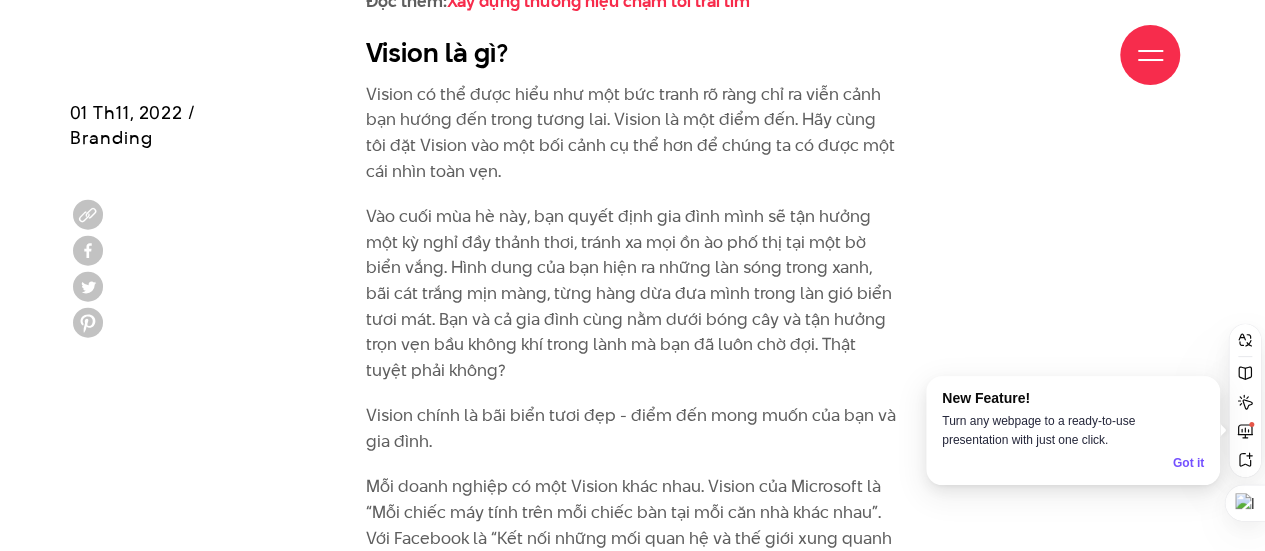 click on "Vào cuối mùa hè này, bạn quyết định gia đình mình sẽ tận hưởng một kỳ nghỉ đầy thảnh thơi, tránh xa mọi ồn ào phố thị tại một bờ biển vắng. Hình dung của bạn hiện ra những làn sóng trong xanh, bãi cát trắng mịn màng, từng hàng dừa đưa mình trong làn gió biển tươi mát. Bạn và cả gia đình cùng nằm dưới bóng cây và tận hưởng trọn vẹn bầu không khí trong lành mà bạn đã luôn chờ đợi. Thật tuyệt phải không?" at bounding box center (632, 293) 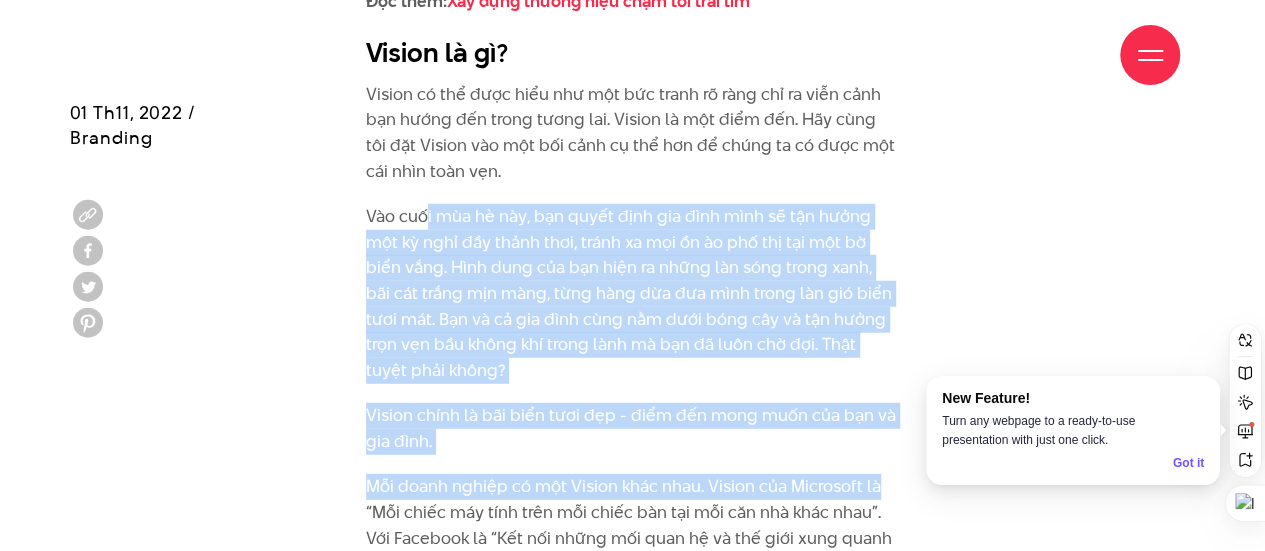 drag, startPoint x: 441, startPoint y: 244, endPoint x: 899, endPoint y: 512, distance: 530.6487 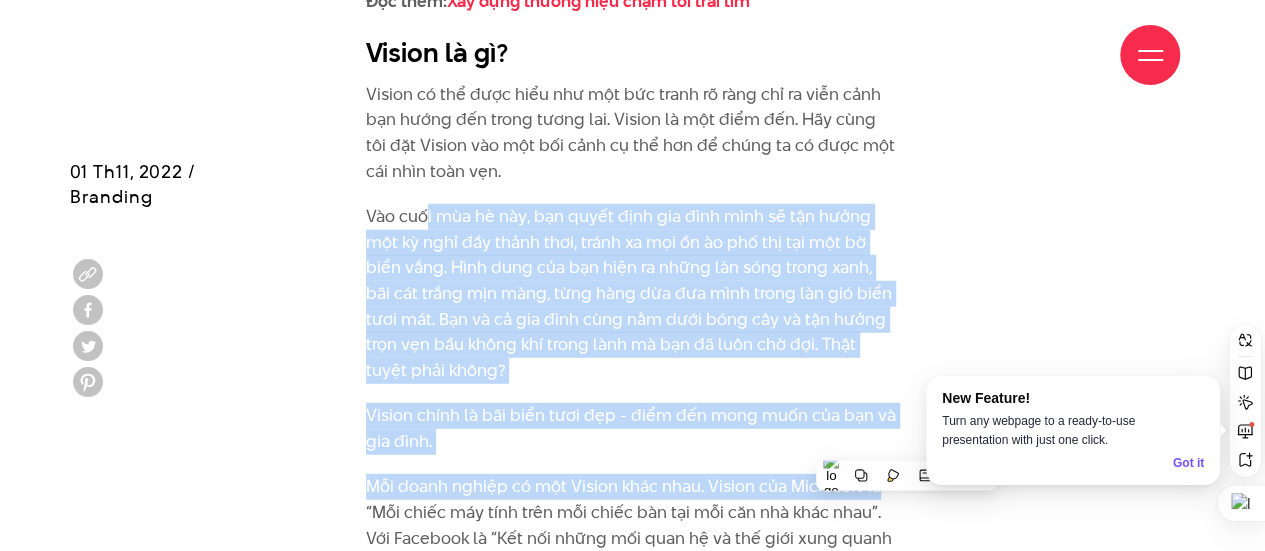 scroll, scrollTop: 2800, scrollLeft: 0, axis: vertical 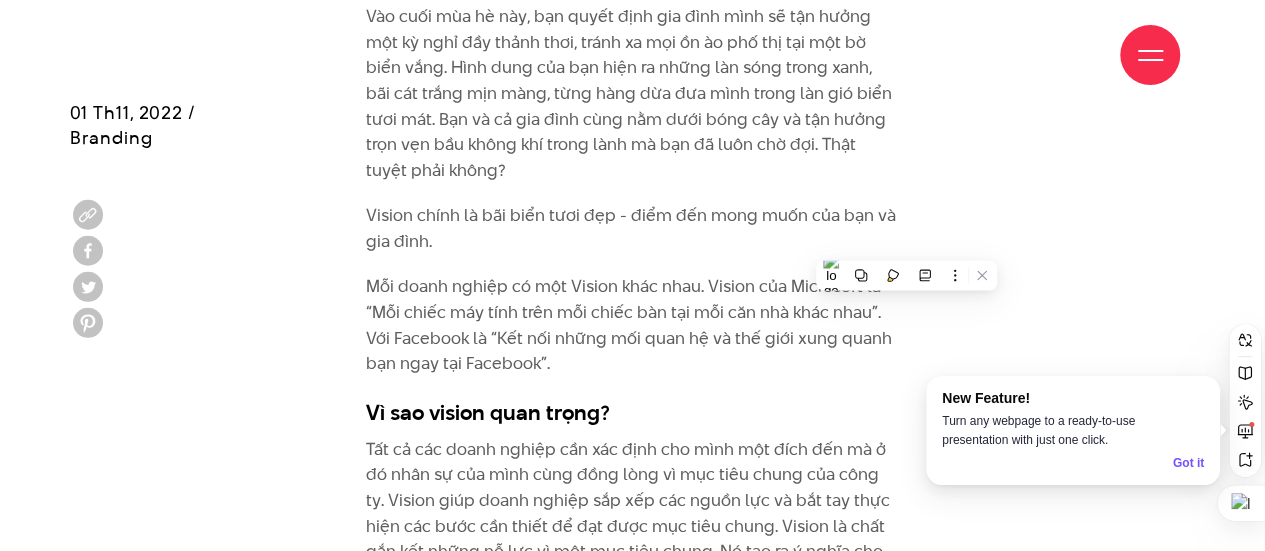 click on "Mỗi doanh nghiệp có một Vision khác nhau. Vision của Microsoft là “Mỗi chiếc máy tính trên mỗi chiếc bàn tại mỗi căn nhà khác nhau”. Với Facebook là “Kết nối những mối quan hệ và thế giới xung quanh bạn ngay tại Facebook”." at bounding box center (632, 325) 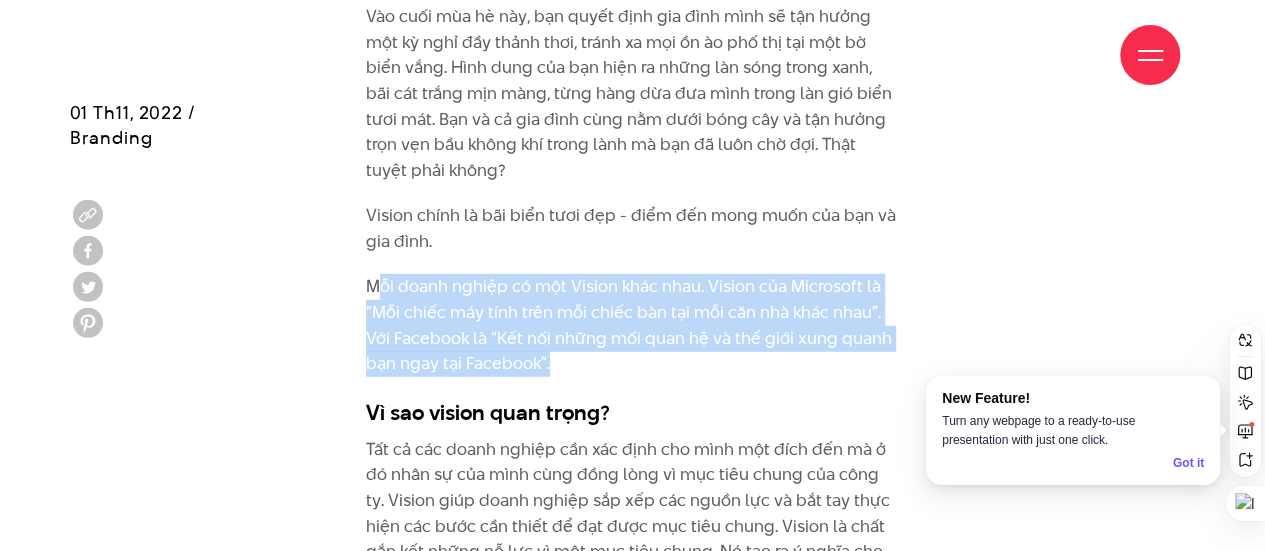 drag, startPoint x: 383, startPoint y: 313, endPoint x: 586, endPoint y: 395, distance: 218.93607 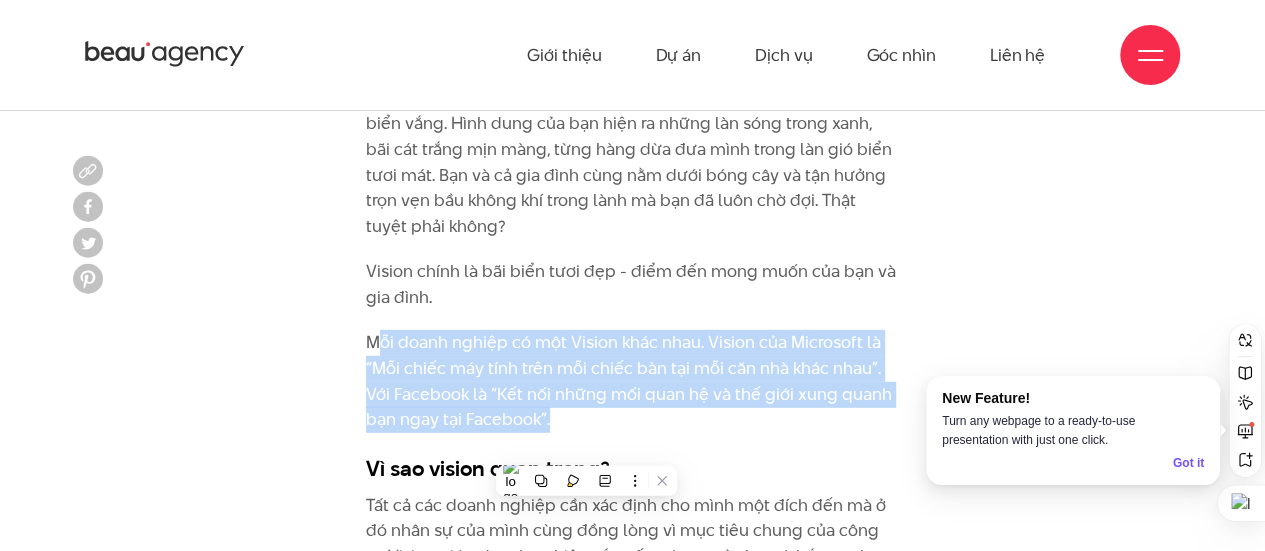 scroll, scrollTop: 2700, scrollLeft: 0, axis: vertical 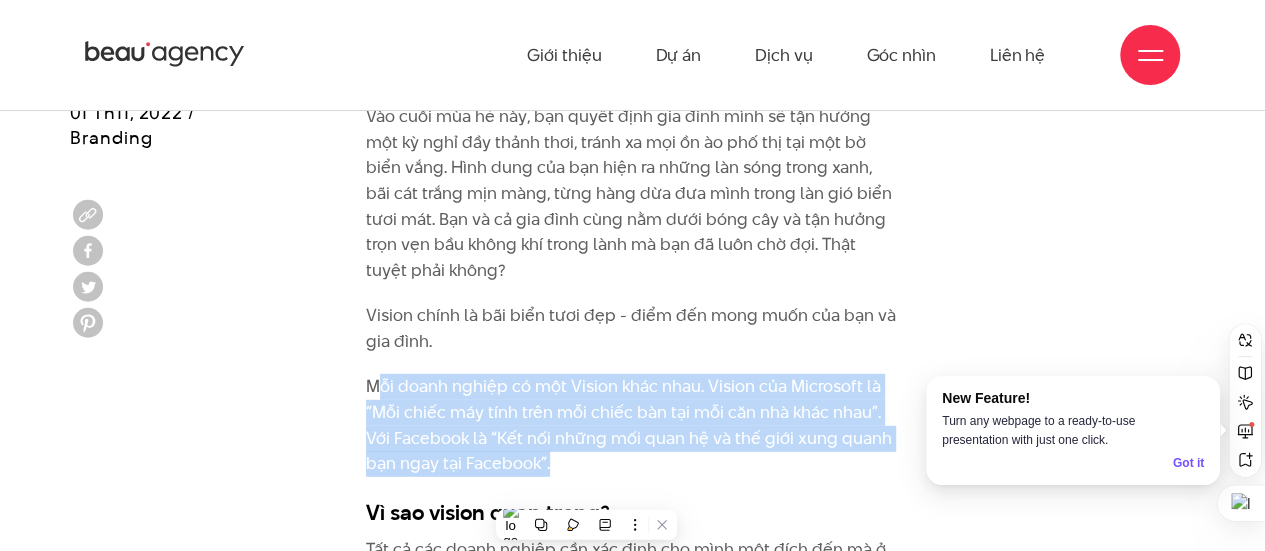 click on "Mỗi doanh nghiệp có một Vision khác nhau. Vision của Microsoft là “Mỗi chiếc máy tính trên mỗi chiếc bàn tại mỗi căn nhà khác nhau”. Với Facebook là “Kết nối những mối quan hệ và thế giới xung quanh bạn ngay tại Facebook”." at bounding box center [632, 425] 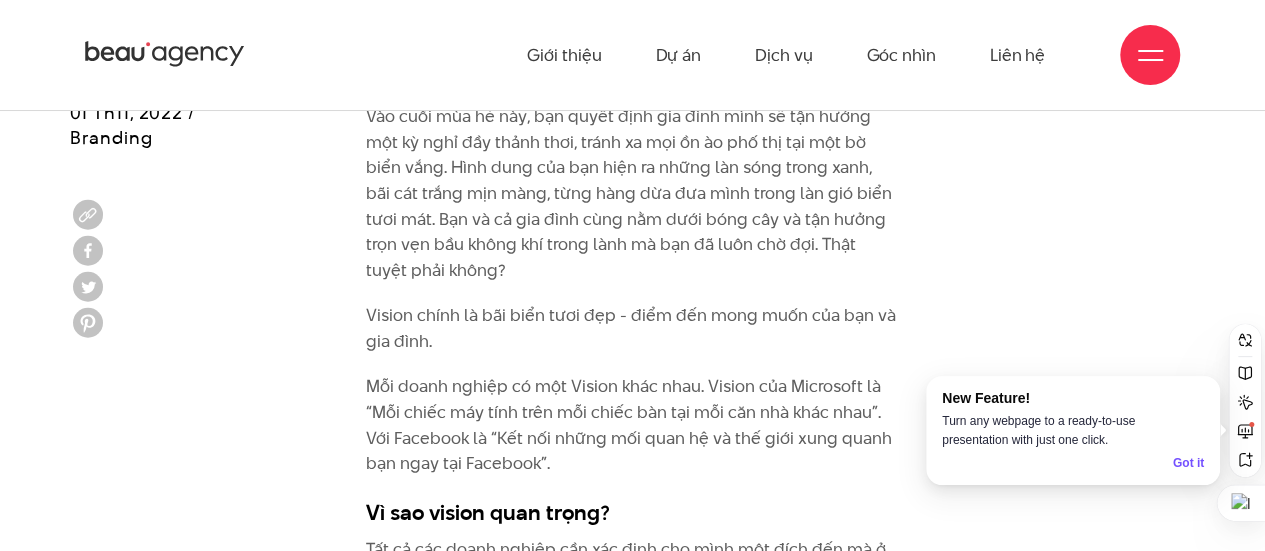 click on "Vision chính là bãi biển tươi đẹp - điểm đến mong muốn của bạn và gia đình." at bounding box center (632, 328) 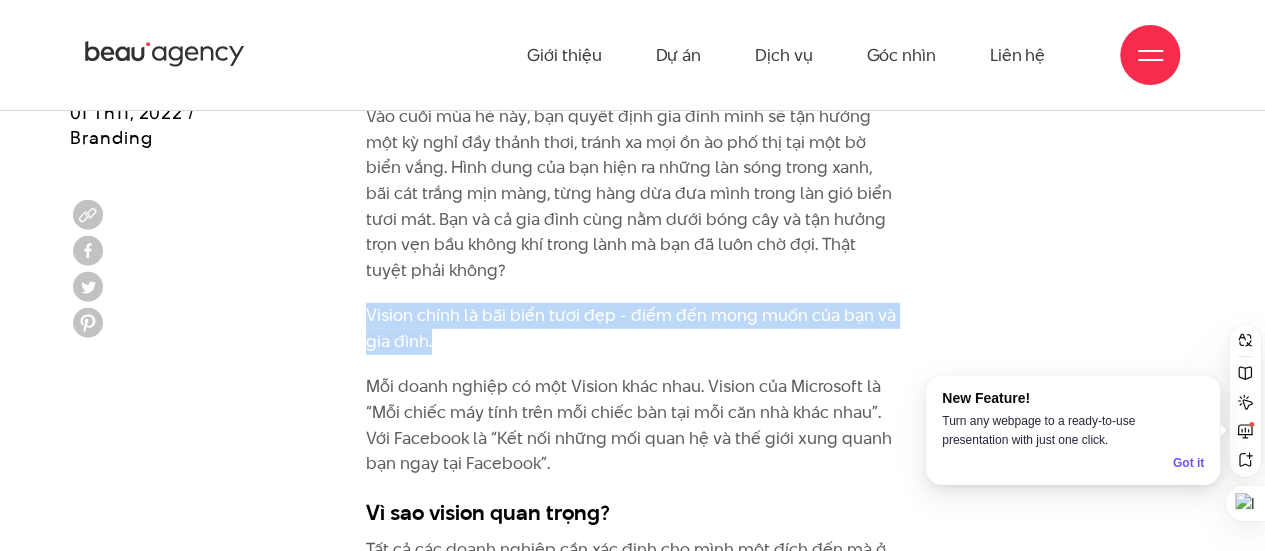 drag, startPoint x: 510, startPoint y: 361, endPoint x: 337, endPoint y: 342, distance: 174.04022 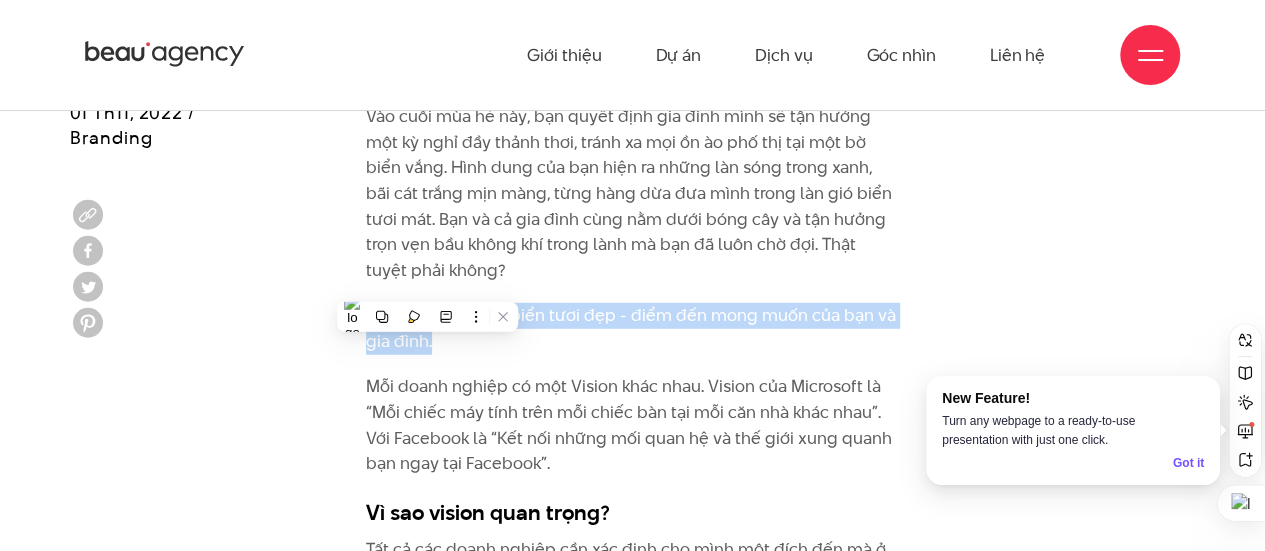 copy on "Vision chính là bãi biển tươi đẹp - điểm đến mong muốn của bạn và gia đình." 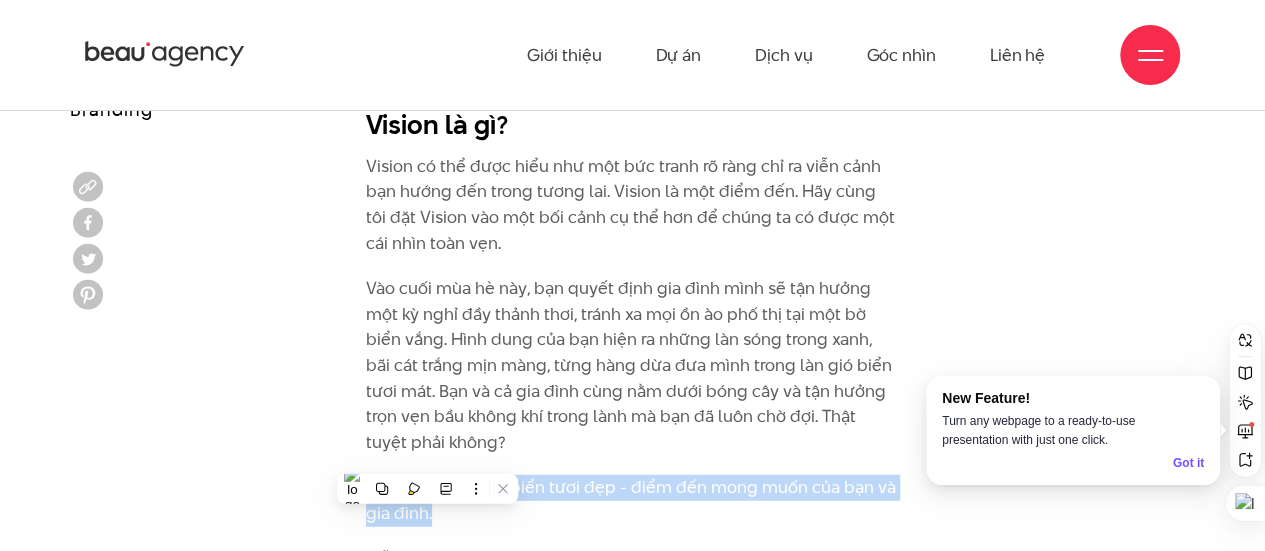 scroll, scrollTop: 2500, scrollLeft: 0, axis: vertical 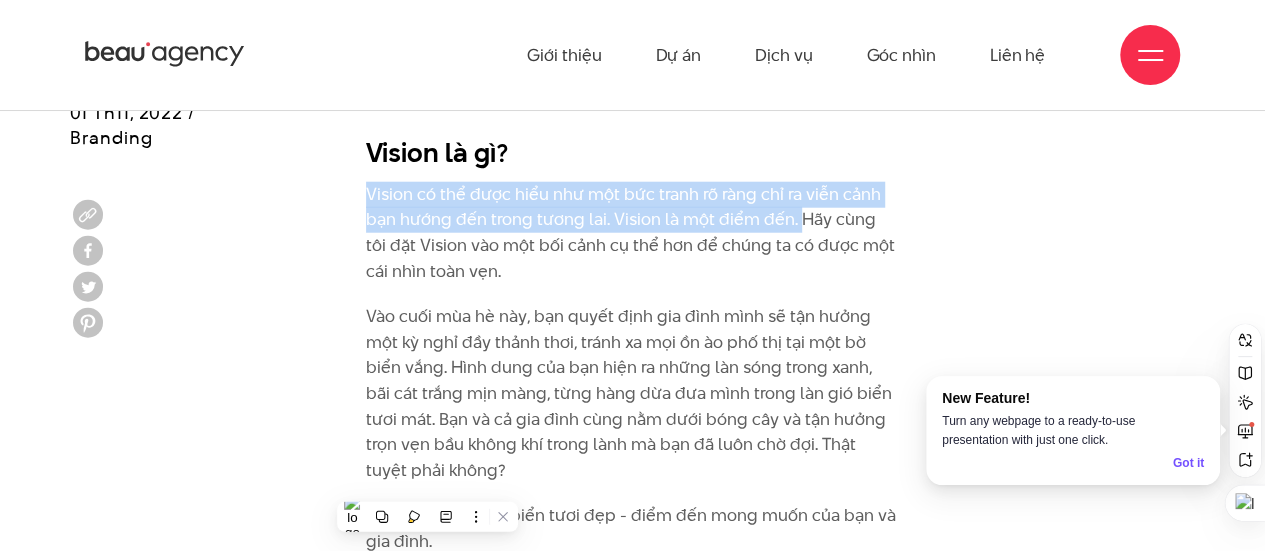 drag, startPoint x: 368, startPoint y: 221, endPoint x: 795, endPoint y: 253, distance: 428.1974 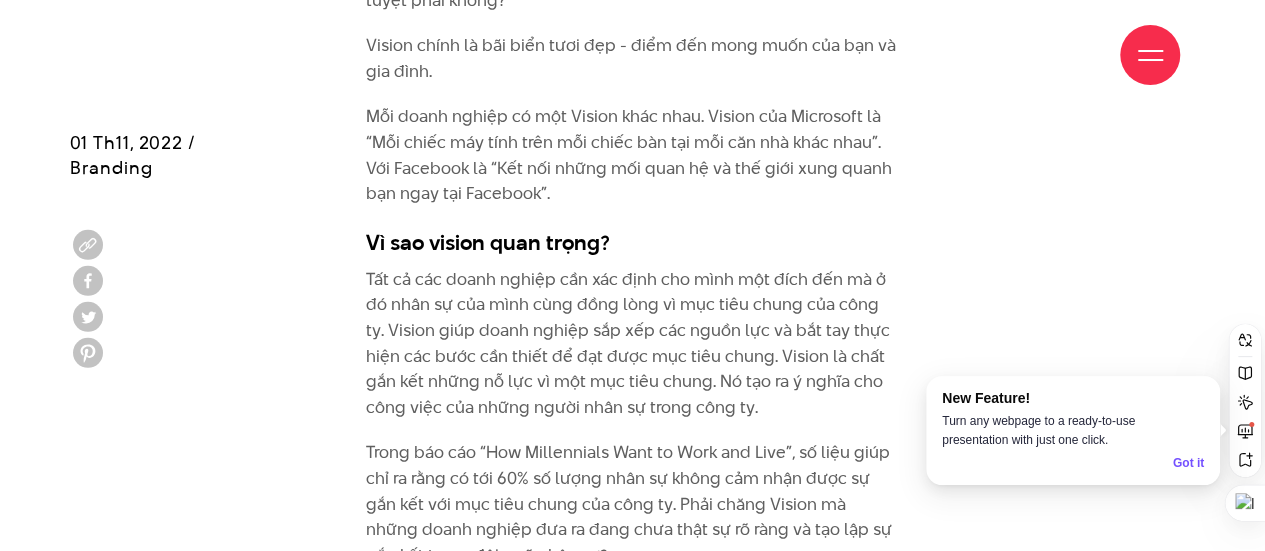 scroll, scrollTop: 3000, scrollLeft: 0, axis: vertical 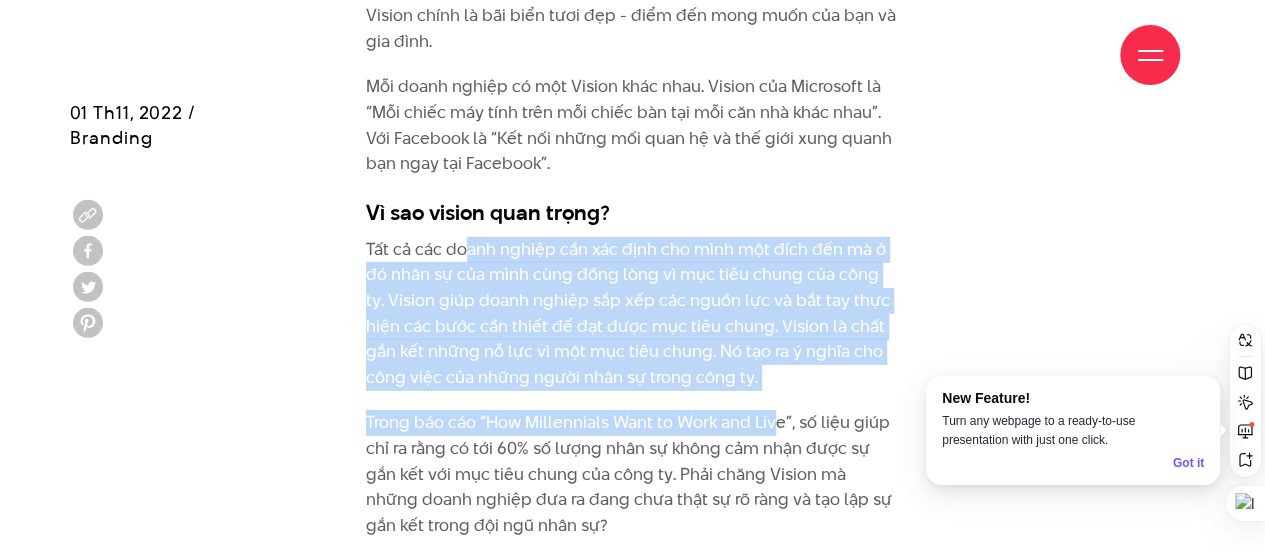 drag, startPoint x: 470, startPoint y: 271, endPoint x: 779, endPoint y: 421, distance: 343.4836 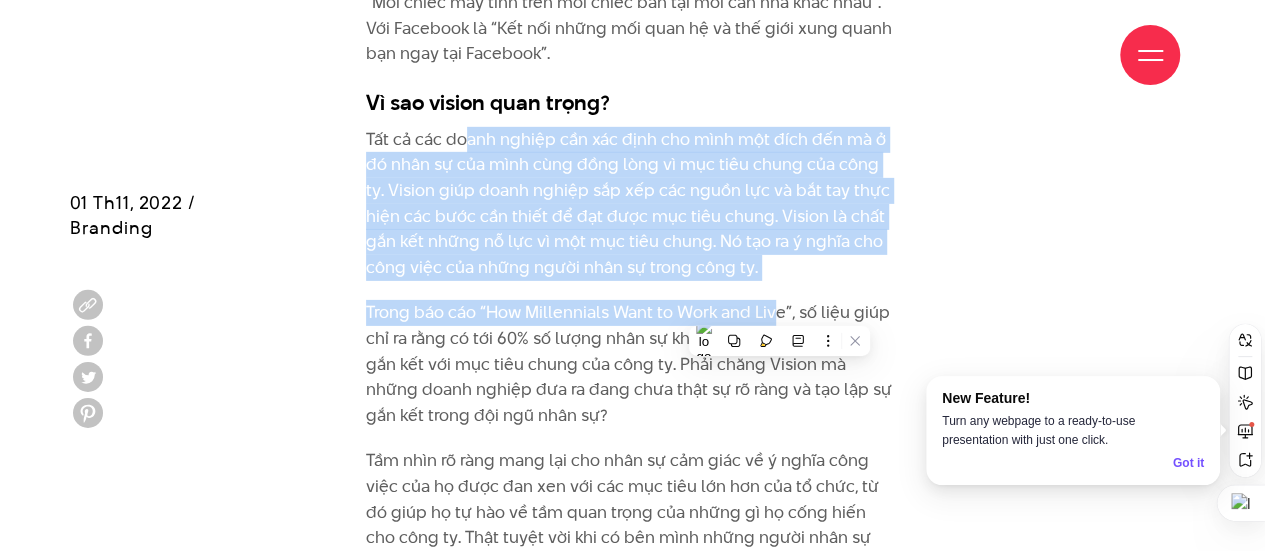 scroll, scrollTop: 3200, scrollLeft: 0, axis: vertical 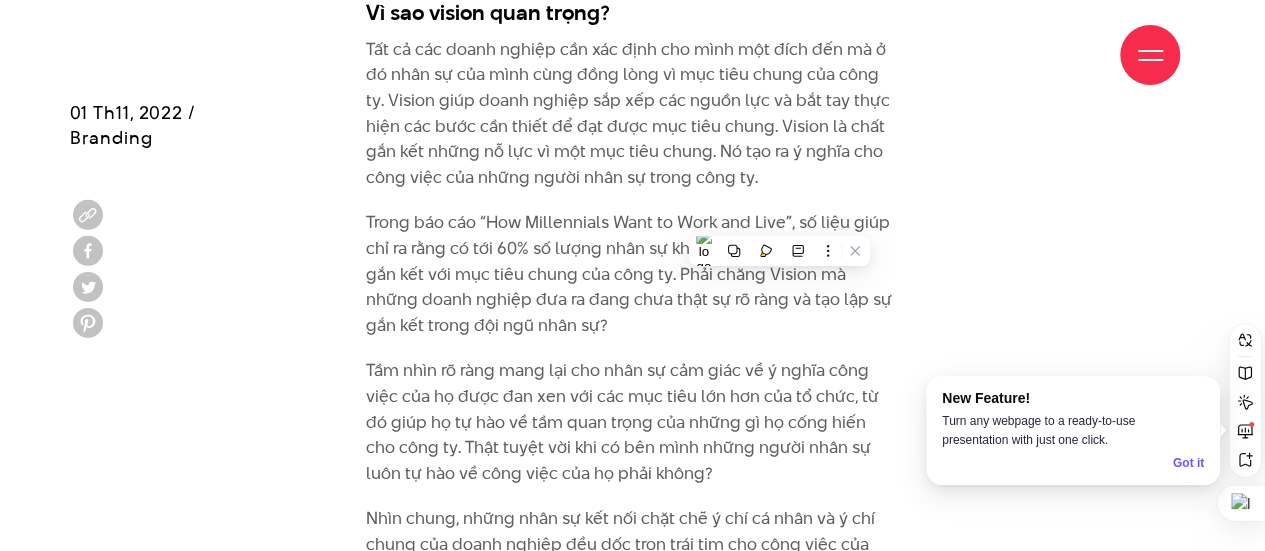 click on "Trong báo cáo “How Millennials Want to Work and Live”, số liệu giúp chỉ ra rằng có tới 60% số lượng nhân sự không cảm nhận được sự gắn kết với mục tiêu chung của công ty. Phải chăng Vision mà những doanh nghiệp đưa ra đang chưa thật sự rõ ràng và tạo lập sự gắn kết trong đội ngũ nhân sự?" at bounding box center [632, 274] 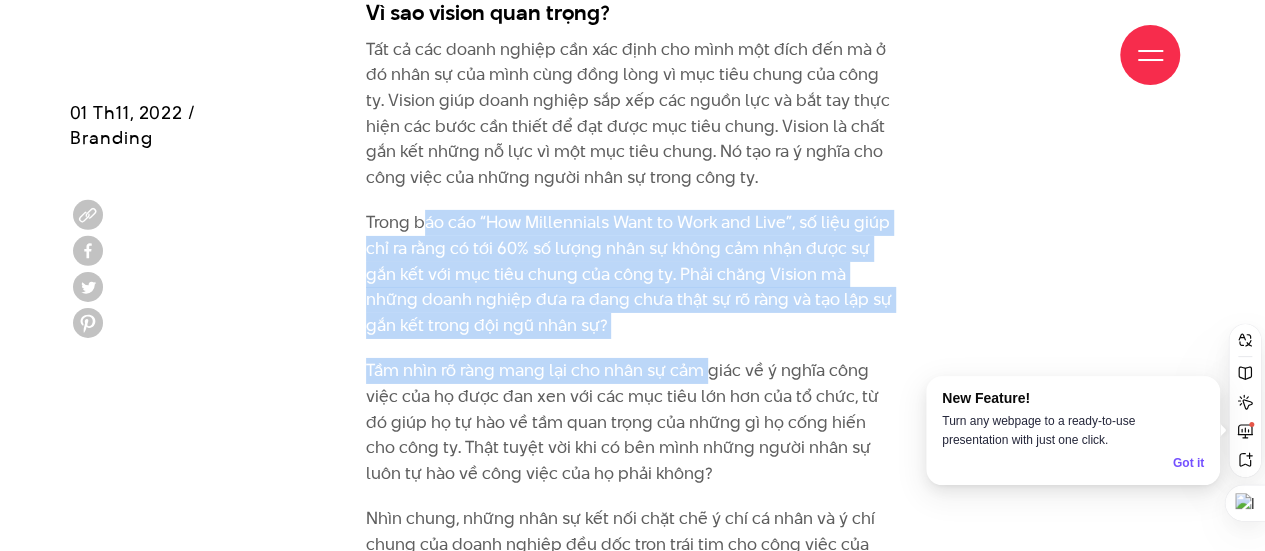 drag, startPoint x: 421, startPoint y: 246, endPoint x: 710, endPoint y: 399, distance: 327.00153 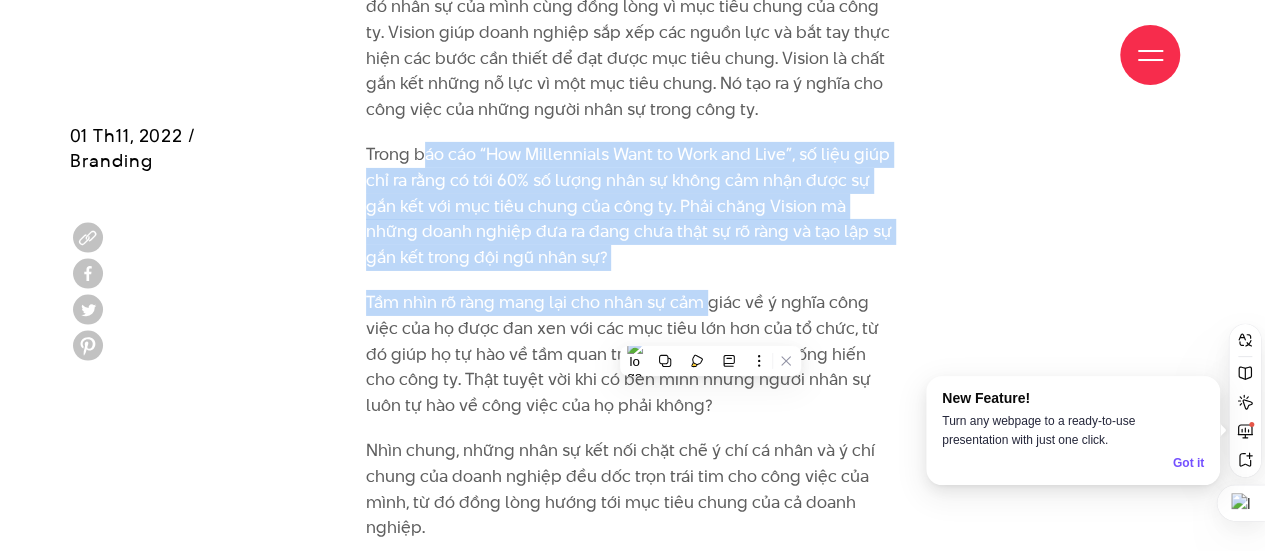 scroll, scrollTop: 3300, scrollLeft: 0, axis: vertical 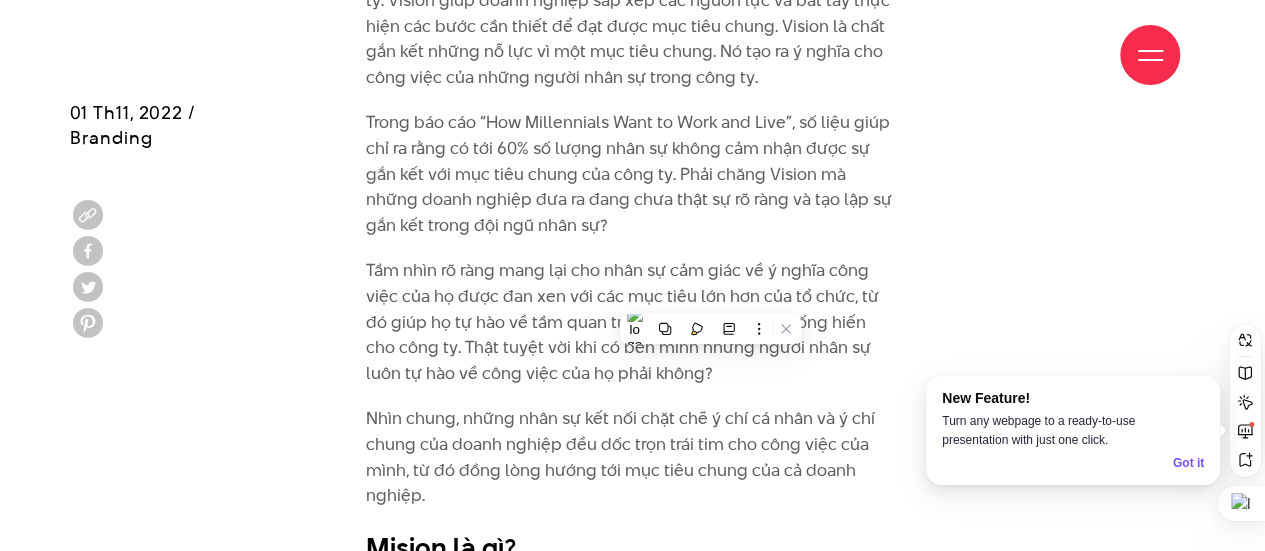 click on "Tầm nhìn rõ ràng mang lại cho nhân sự cảm giác về ý nghĩa công việc của họ được đan xen với các mục tiêu lớn hơn của tổ chức, từ đó giúp họ tự hào về tầm quan trọng của những gì họ cống hiến cho công ty. Thật tuyệt vời khi có bên mình những người nhân sự luôn tự hào về công việc của họ phải không?" at bounding box center [632, 322] 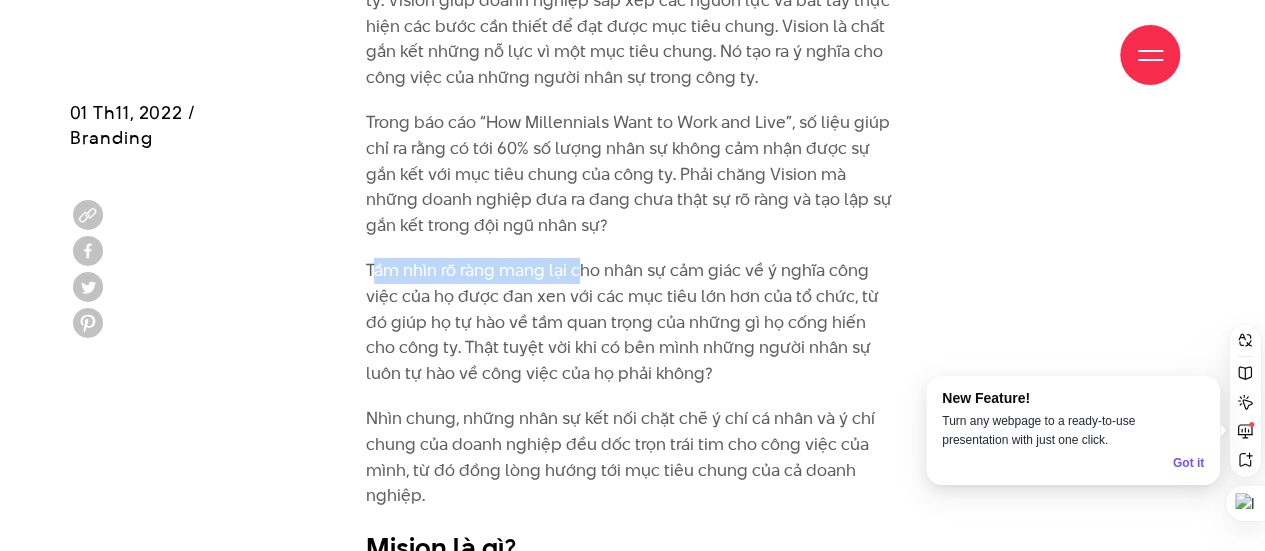 drag, startPoint x: 417, startPoint y: 293, endPoint x: 585, endPoint y: 293, distance: 168 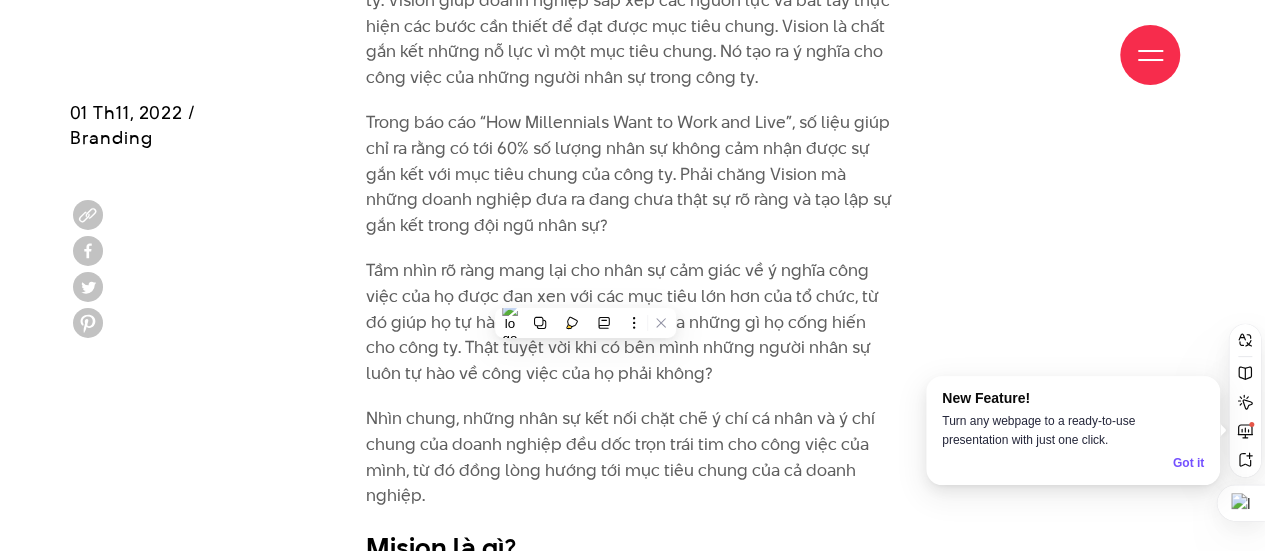 click on "Trong báo cáo “How Millennials Want to Work and Live”, số liệu giúp chỉ ra rằng có tới 60% số lượng nhân sự không cảm nhận được sự gắn kết với mục tiêu chung của công ty. Phải chăng Vision mà những doanh nghiệp đưa ra đang chưa thật sự rõ ràng và tạo lập sự gắn kết trong đội ngũ nhân sự?" at bounding box center (632, 174) 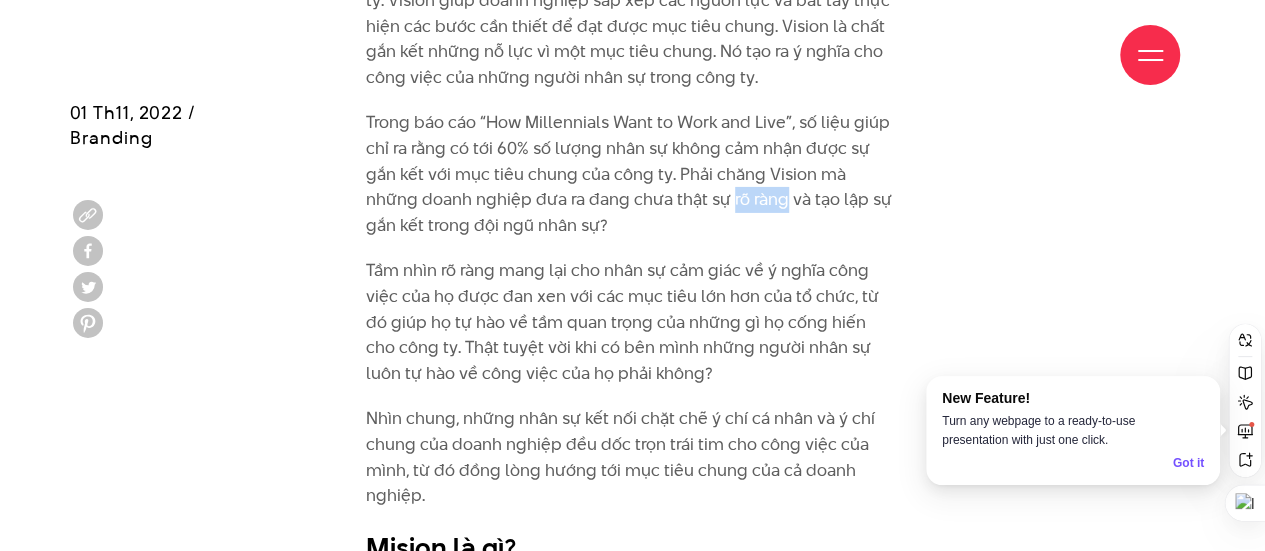 drag, startPoint x: 674, startPoint y: 223, endPoint x: 729, endPoint y: 219, distance: 55.145264 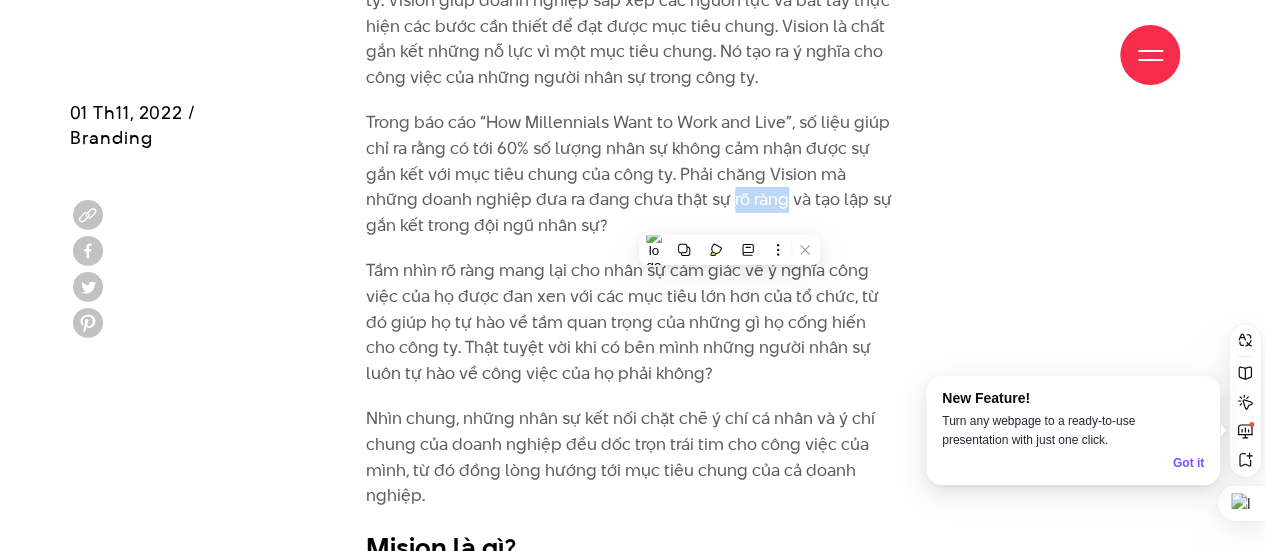 copy on "rõ ràng" 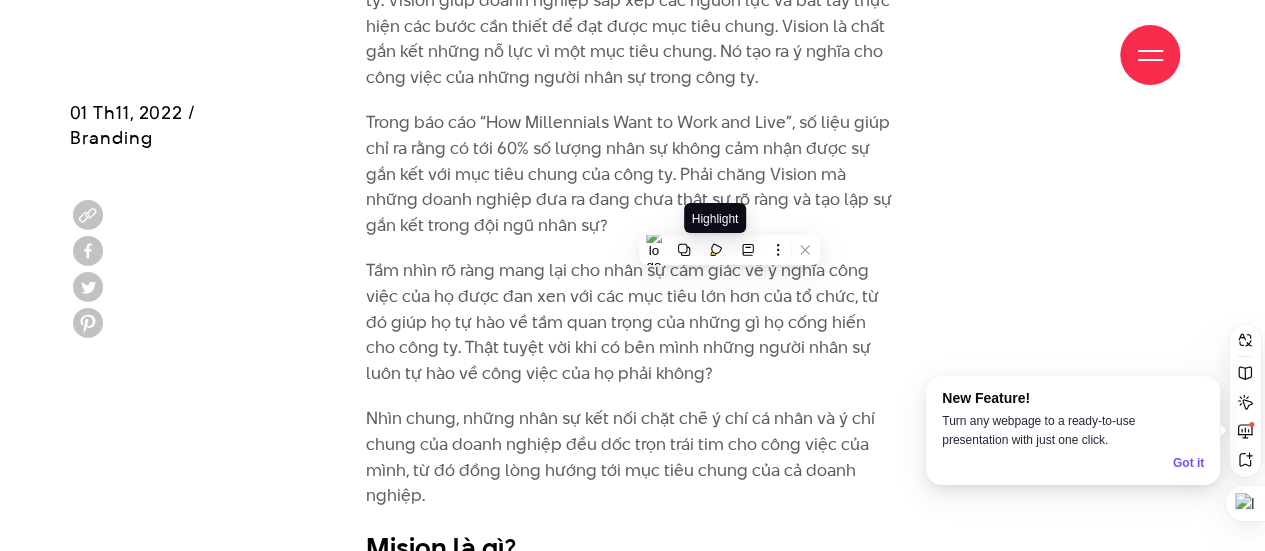 click on "Tầm nhìn rõ ràng mang lại cho nhân sự cảm giác về ý nghĩa công việc của họ được đan xen với các mục tiêu lớn hơn của tổ chức, từ đó giúp họ tự hào về tầm quan trọng của những gì họ cống hiến cho công ty. Thật tuyệt vời khi có bên mình những người nhân sự luôn tự hào về công việc của họ phải không?" at bounding box center (632, 322) 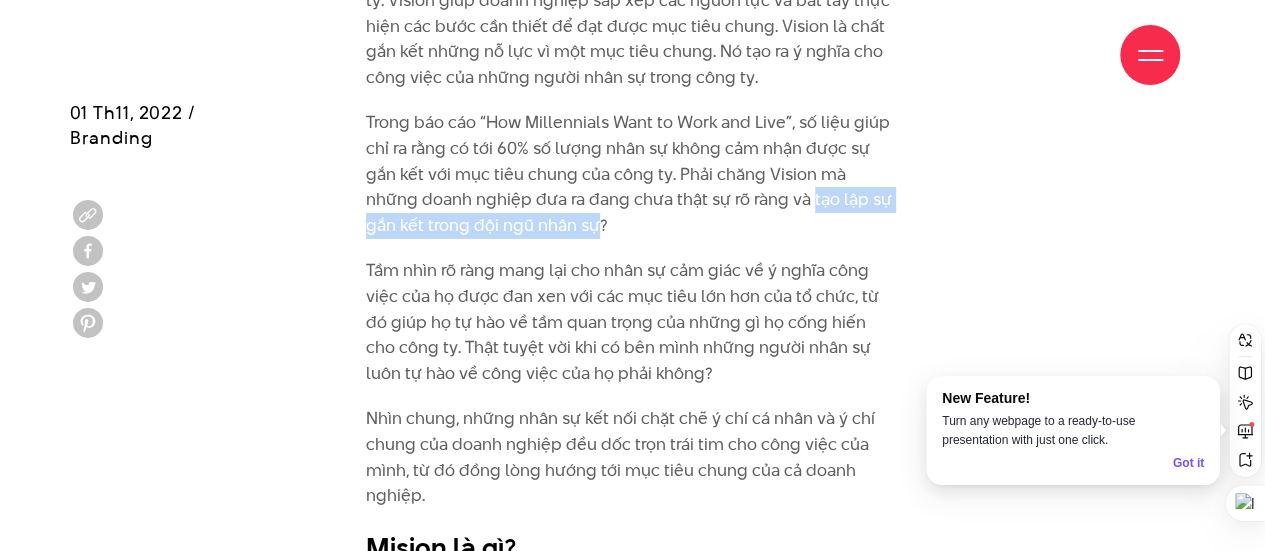 drag, startPoint x: 757, startPoint y: 224, endPoint x: 536, endPoint y: 250, distance: 222.52415 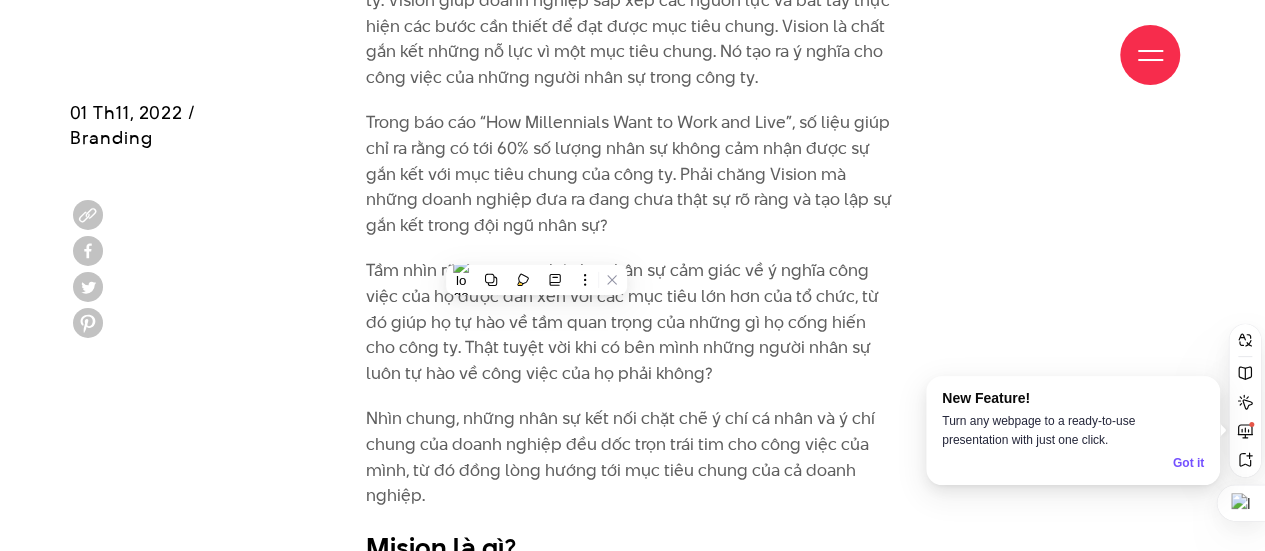 click on "Tầm nhìn rõ ràng mang lại cho nhân sự cảm giác về ý nghĩa công việc của họ được đan xen với các mục tiêu lớn hơn của tổ chức, từ đó giúp họ tự hào về tầm quan trọng của những gì họ cống hiến cho công ty. Thật tuyệt vời khi có bên mình những người nhân sự luôn tự hào về công việc của họ phải không?" at bounding box center [632, 322] 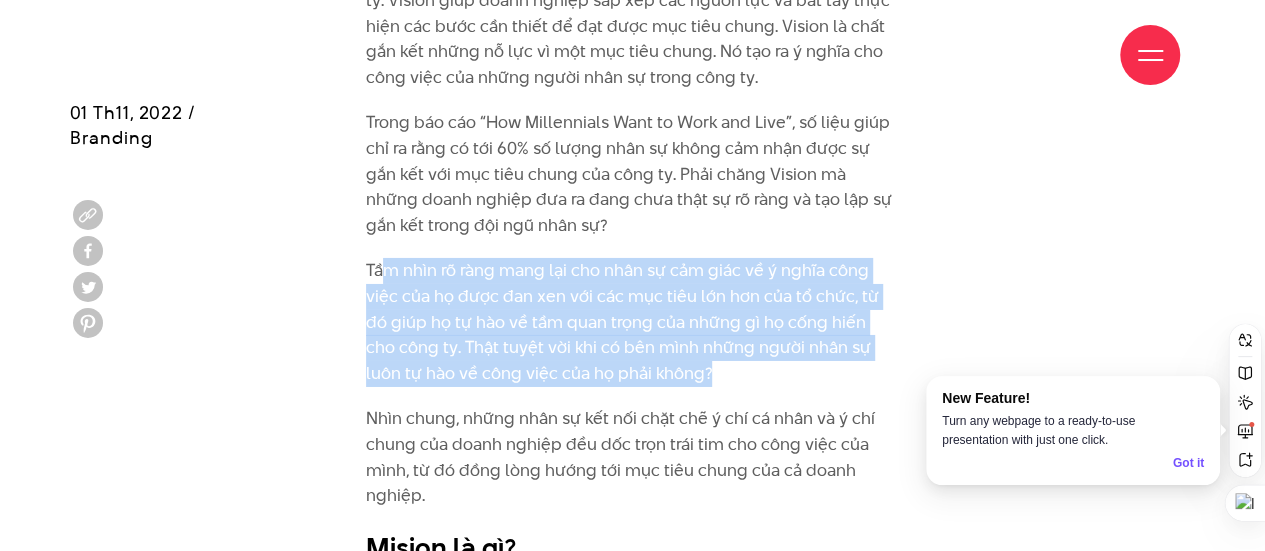 drag, startPoint x: 387, startPoint y: 297, endPoint x: 756, endPoint y: 391, distance: 380.78473 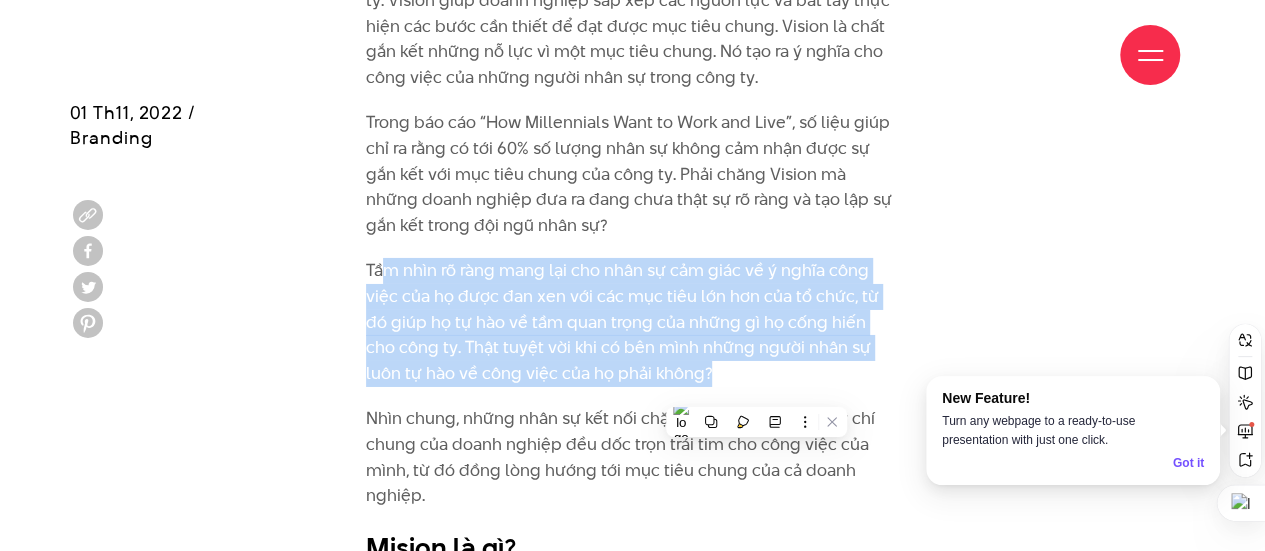 click on "Tầm nhìn rõ ràng mang lại cho nhân sự cảm giác về ý nghĩa công việc của họ được đan xen với các mục tiêu lớn hơn của tổ chức, từ đó giúp họ tự hào về tầm quan trọng của những gì họ cống hiến cho công ty. Thật tuyệt vời khi có bên mình những người nhân sự luôn tự hào về công việc của họ phải không?" at bounding box center (632, 322) 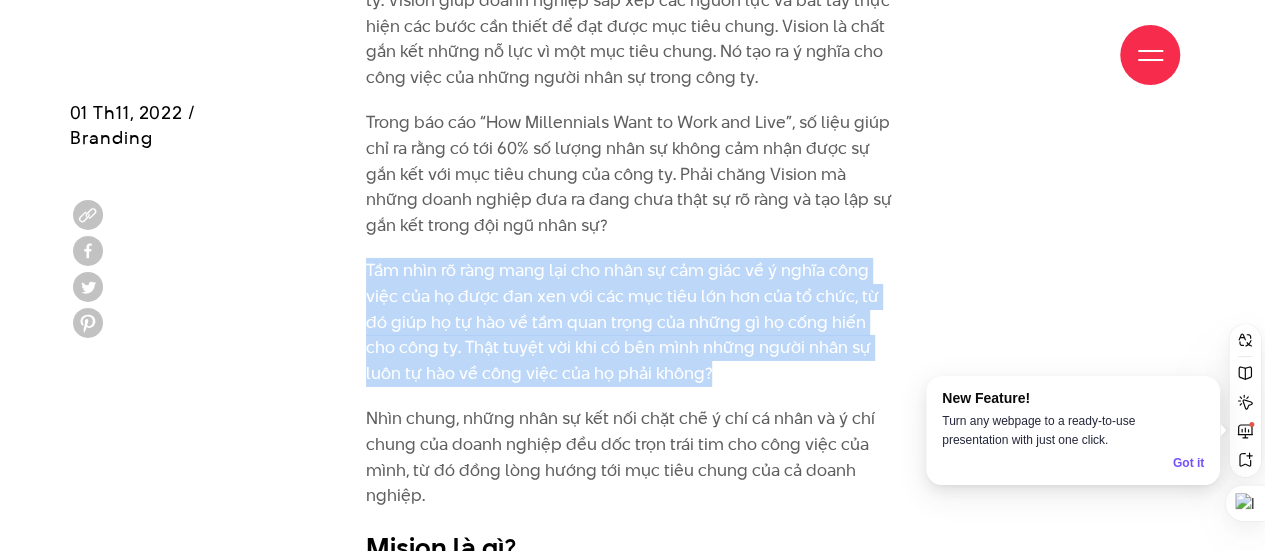 drag, startPoint x: 716, startPoint y: 396, endPoint x: 356, endPoint y: 306, distance: 371.0795 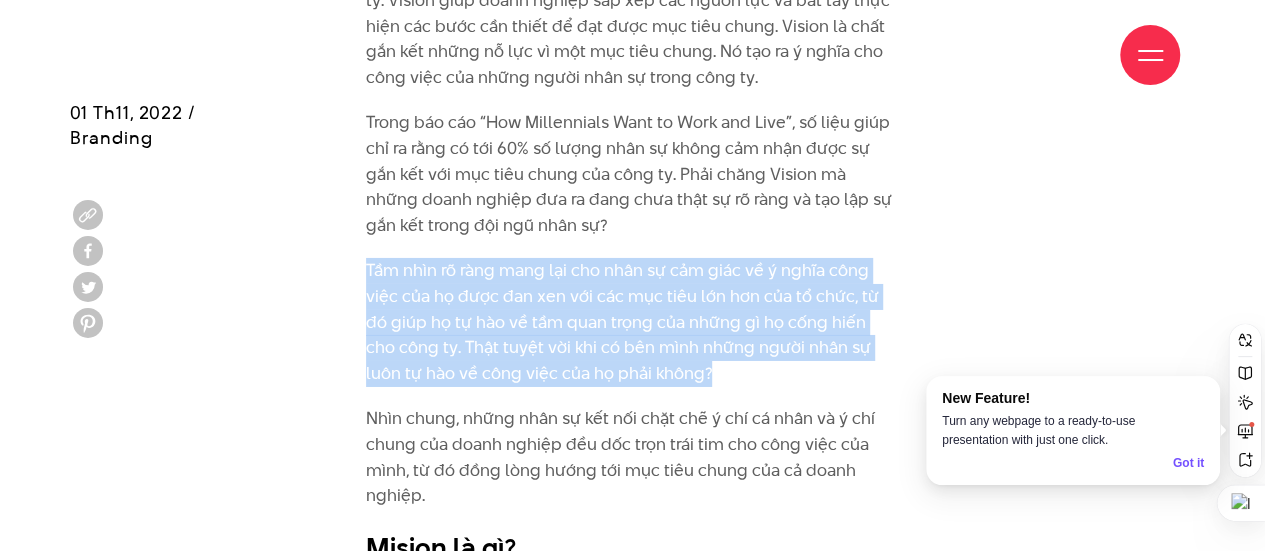 click on "Tầm nhìn rõ ràng mang lại cho nhân sự cảm giác về ý nghĩa công việc của họ được đan xen với các mục tiêu lớn hơn của tổ chức, từ đó giúp họ tự hào về tầm quan trọng của những gì họ cống hiến cho công ty. Thật tuyệt vời khi có bên mình những người nhân sự luôn tự hào về công việc của họ phải không?" at bounding box center [632, 322] 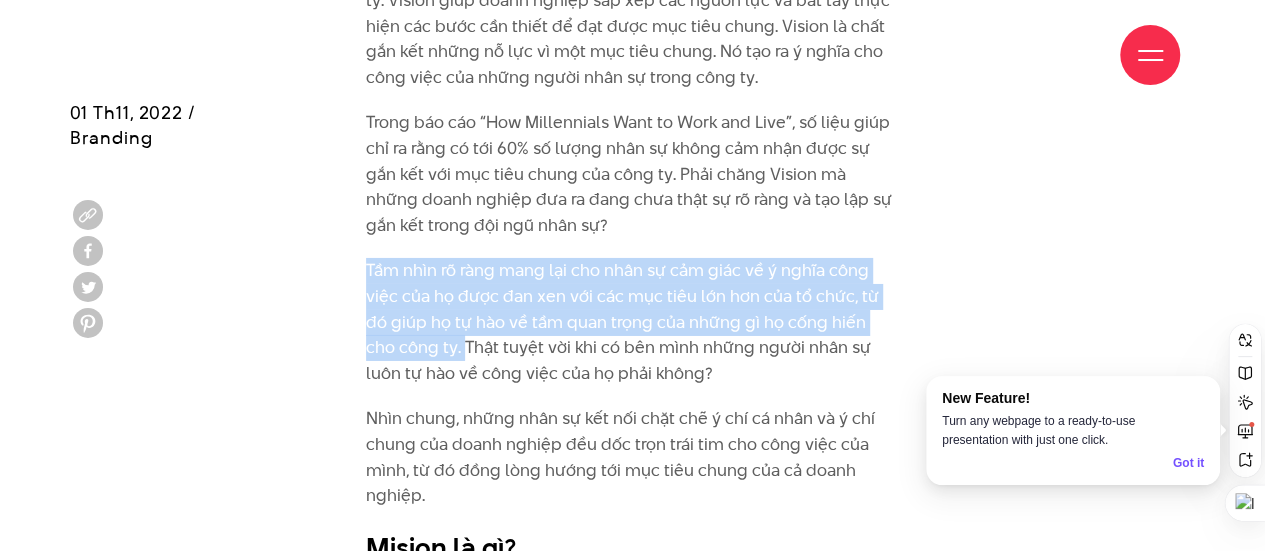drag, startPoint x: 366, startPoint y: 293, endPoint x: 432, endPoint y: 375, distance: 105.26158 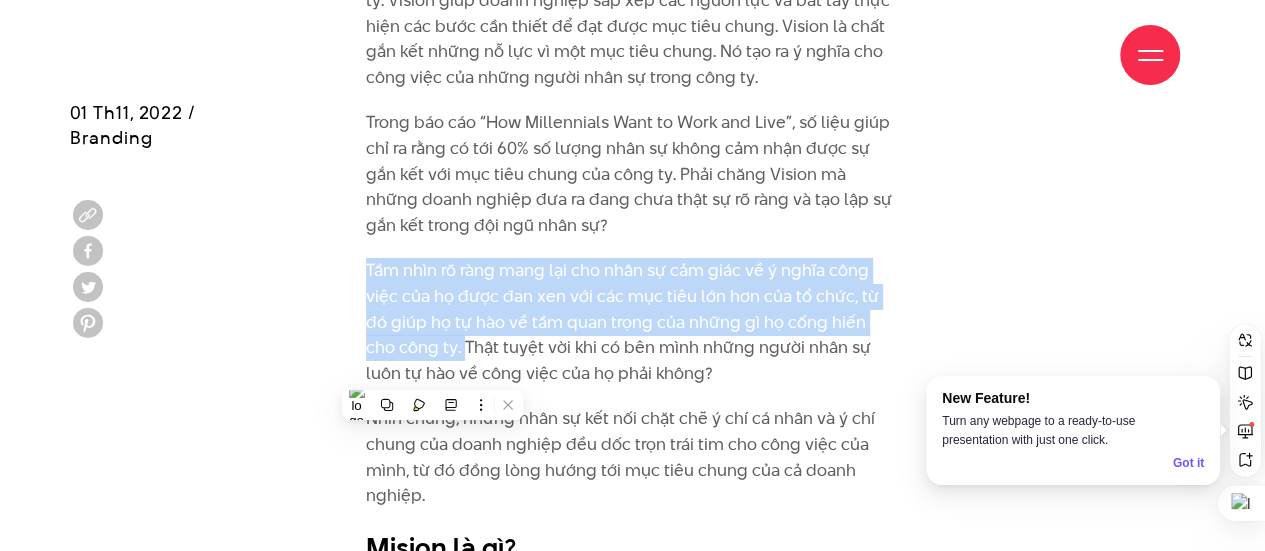 copy on "Tầm nhìn rõ ràng mang lại cho nhân sự cảm giác về ý nghĩa công việc của họ được đan xen với các mục tiêu lớn hơn của tổ chức, từ đó giúp họ tự hào về tầm quan trọng của những gì họ cống hiến cho công ty." 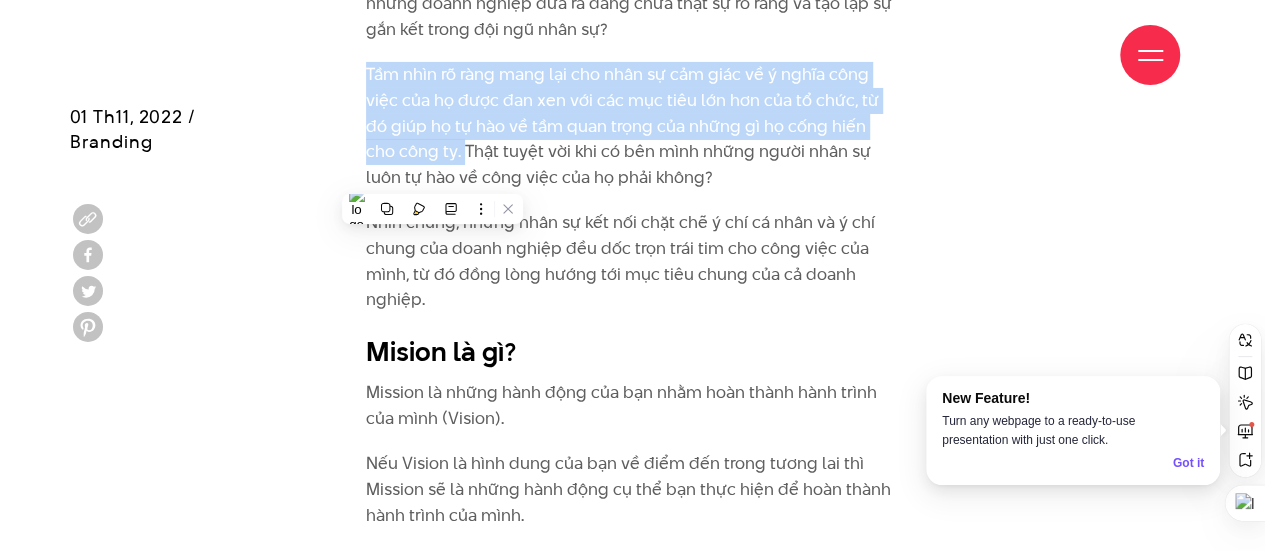 scroll, scrollTop: 3500, scrollLeft: 0, axis: vertical 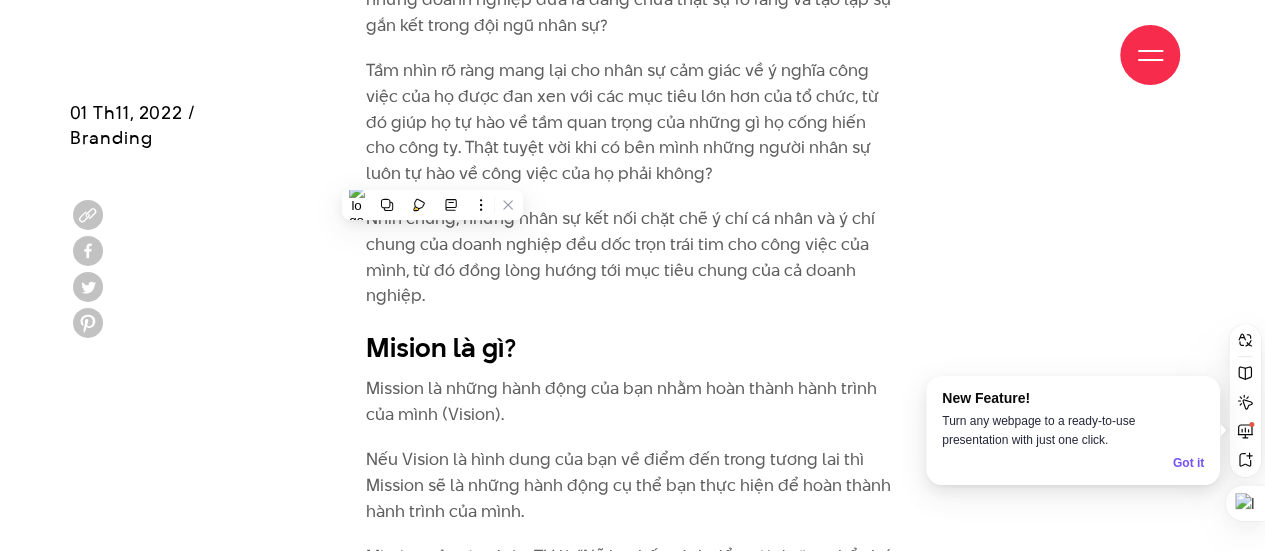 click on "Nhìn chung, những nhân sự kết nối chặt chẽ ý chí cá nhân và ý chí chung của doanh nghiệp đều dốc trọn trái tim cho công việc của mình, từ đó đồng lòng hướng tới mục tiêu chung của cả doanh nghiệp." at bounding box center [632, 257] 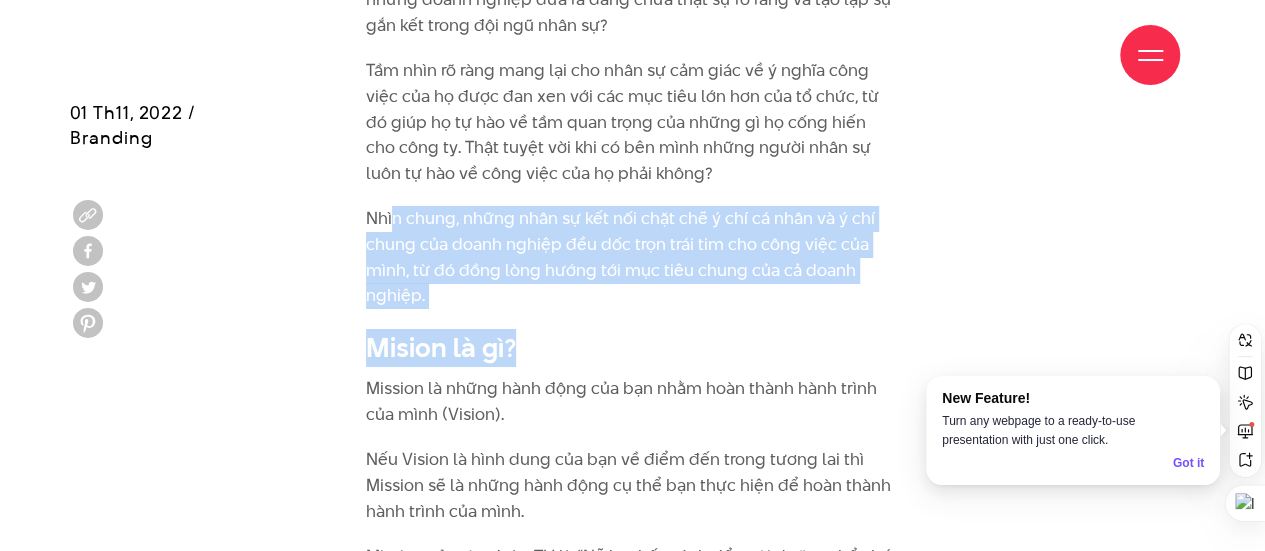 drag, startPoint x: 390, startPoint y: 242, endPoint x: 679, endPoint y: 335, distance: 303.59512 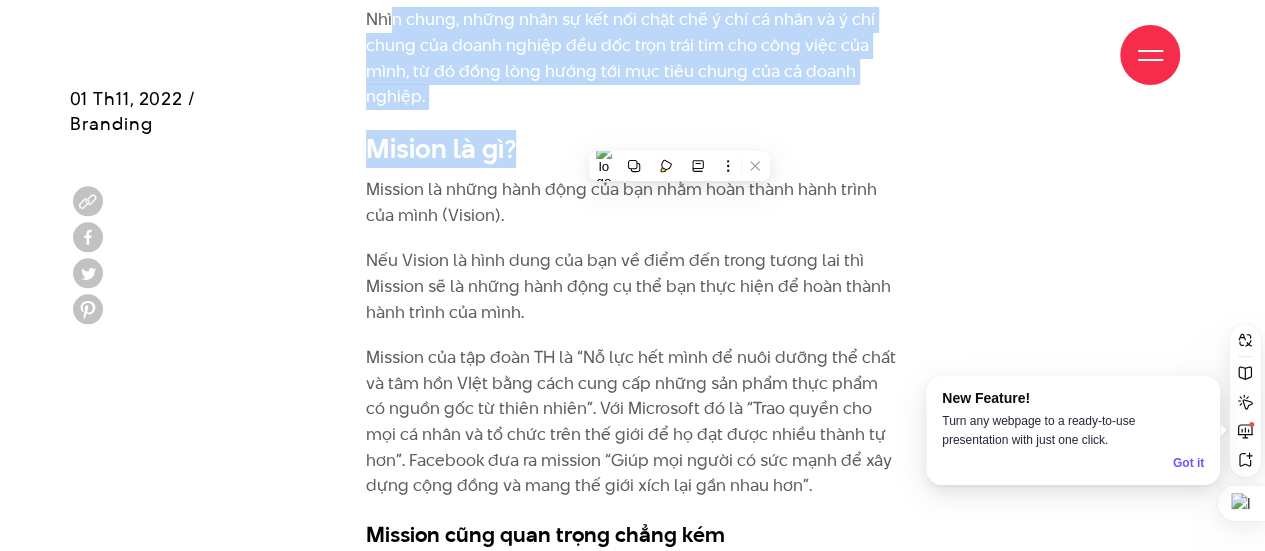 scroll, scrollTop: 3700, scrollLeft: 0, axis: vertical 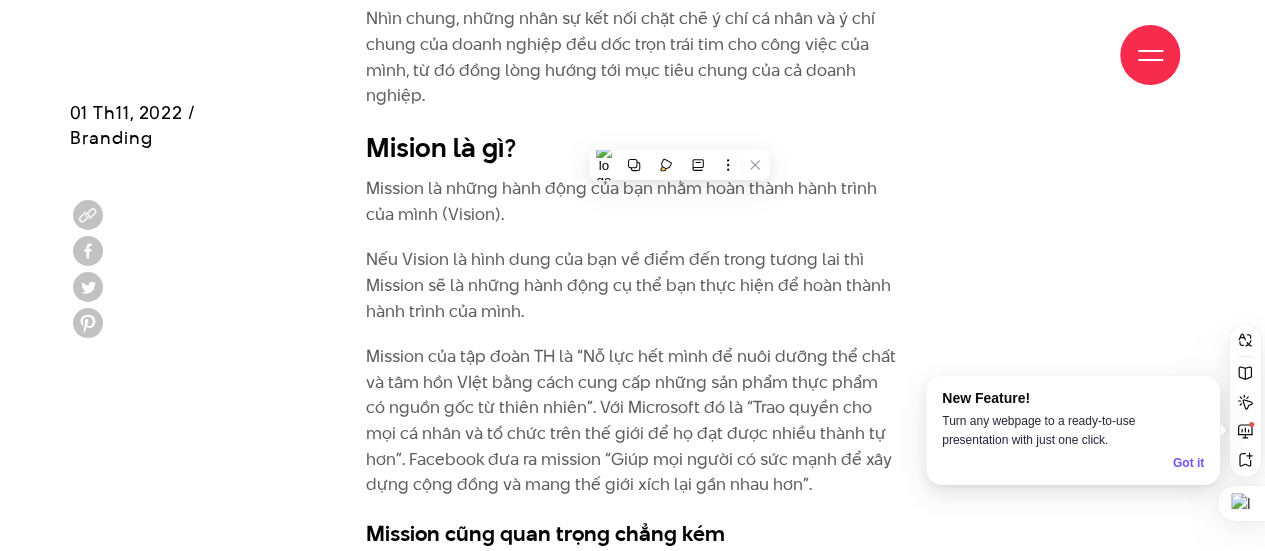 click on "Nếu Vision là hình dung của bạn về điểm đến trong tương lai thì Mission sẽ là những hành động cụ thể bạn thực hiện để hoàn thành hành trình của mình." at bounding box center (632, 285) 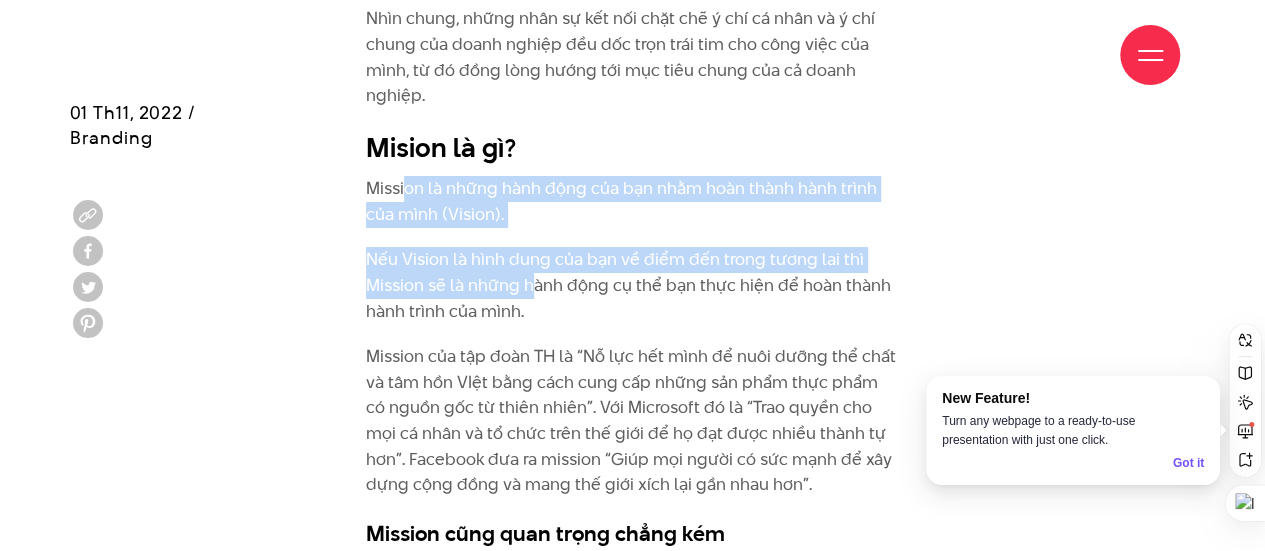 drag, startPoint x: 409, startPoint y: 213, endPoint x: 522, endPoint y: 304, distance: 145.08618 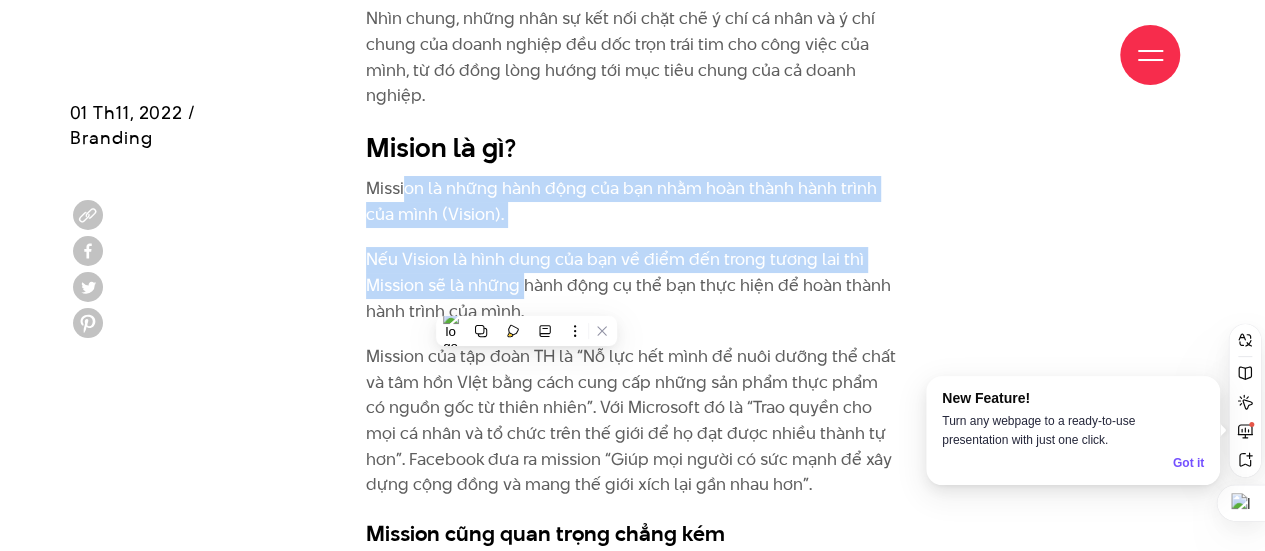 click on "Nếu Vision là hình dung của bạn về điểm đến trong tương lai thì Mission sẽ là những hành động cụ thể bạn thực hiện để hoàn thành hành trình của mình." at bounding box center [632, 285] 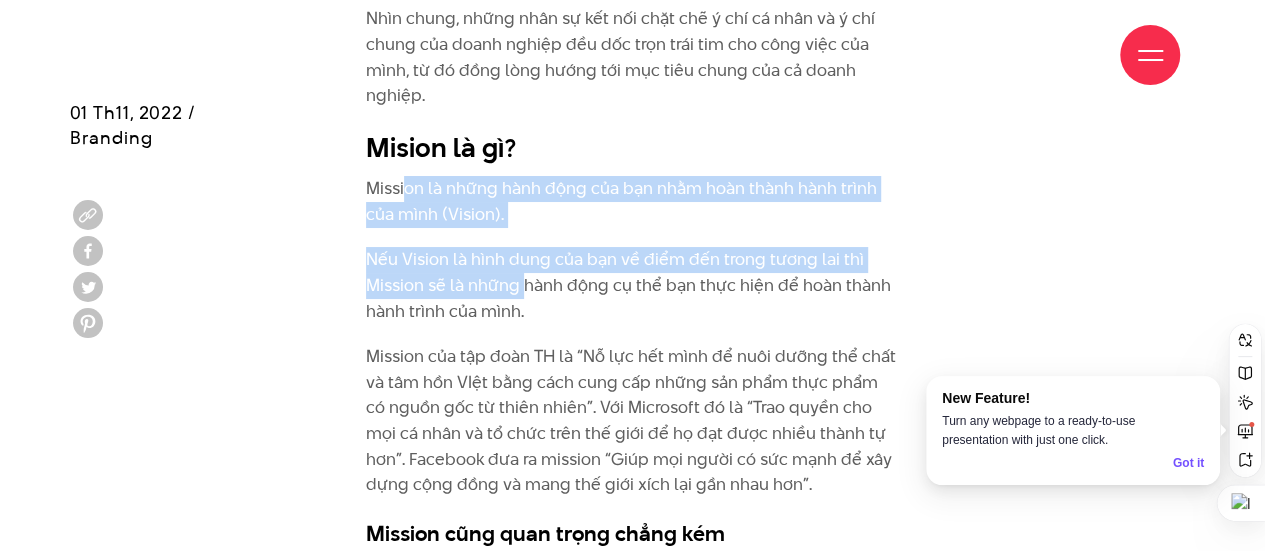click on "Nếu Vision là hình dung của bạn về điểm đến trong tương lai thì Mission sẽ là những hành động cụ thể bạn thực hiện để hoàn thành hành trình của mình." at bounding box center (632, 285) 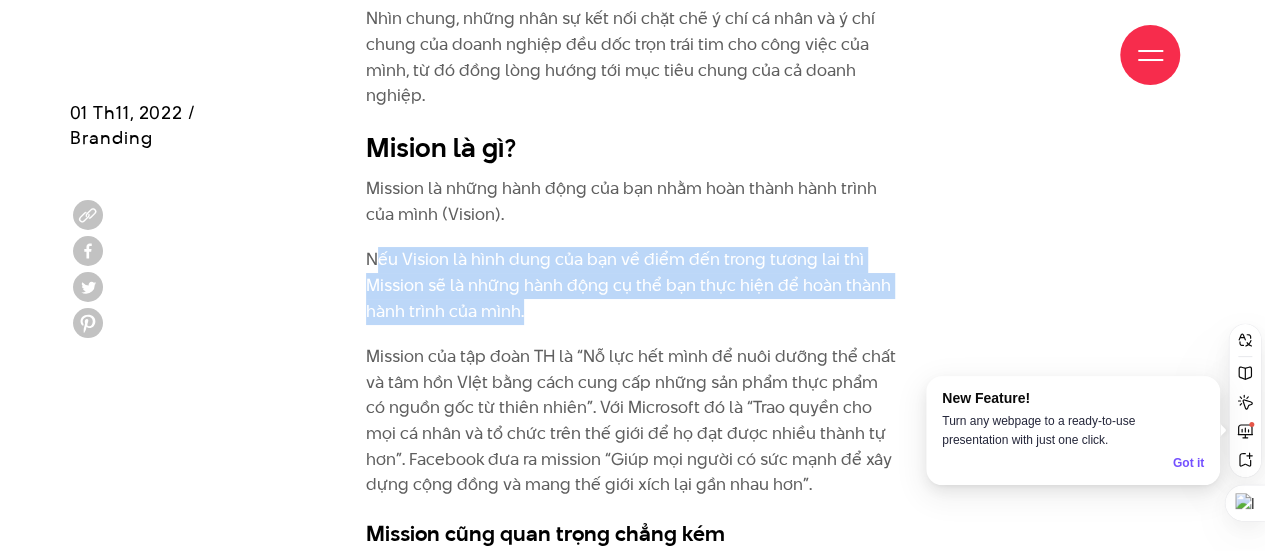 drag, startPoint x: 411, startPoint y: 288, endPoint x: 666, endPoint y: 333, distance: 258.94016 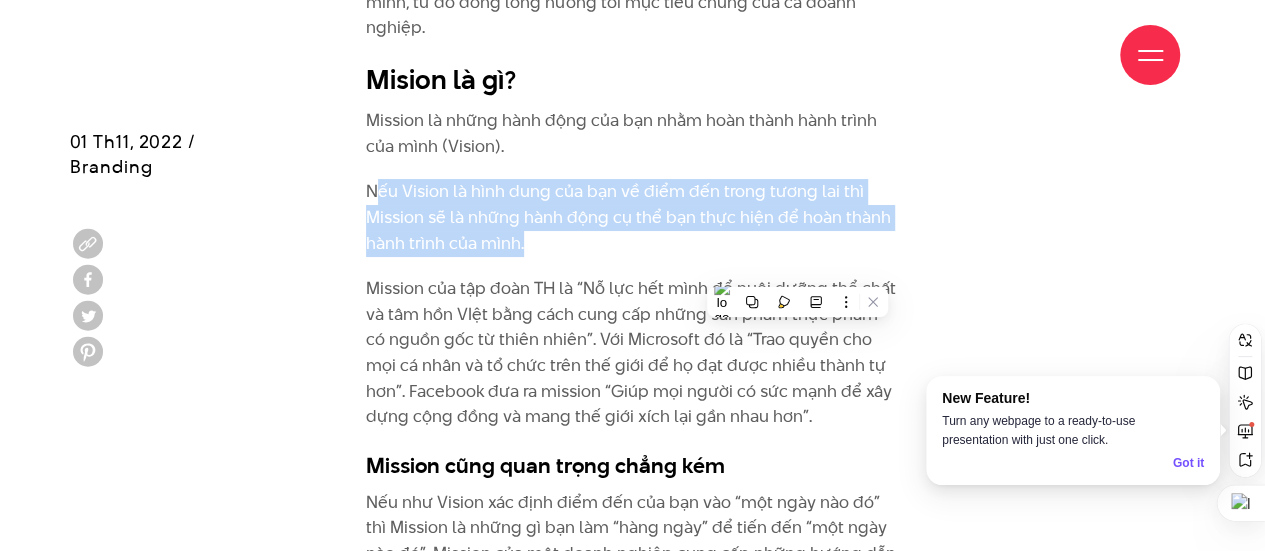 scroll, scrollTop: 3800, scrollLeft: 0, axis: vertical 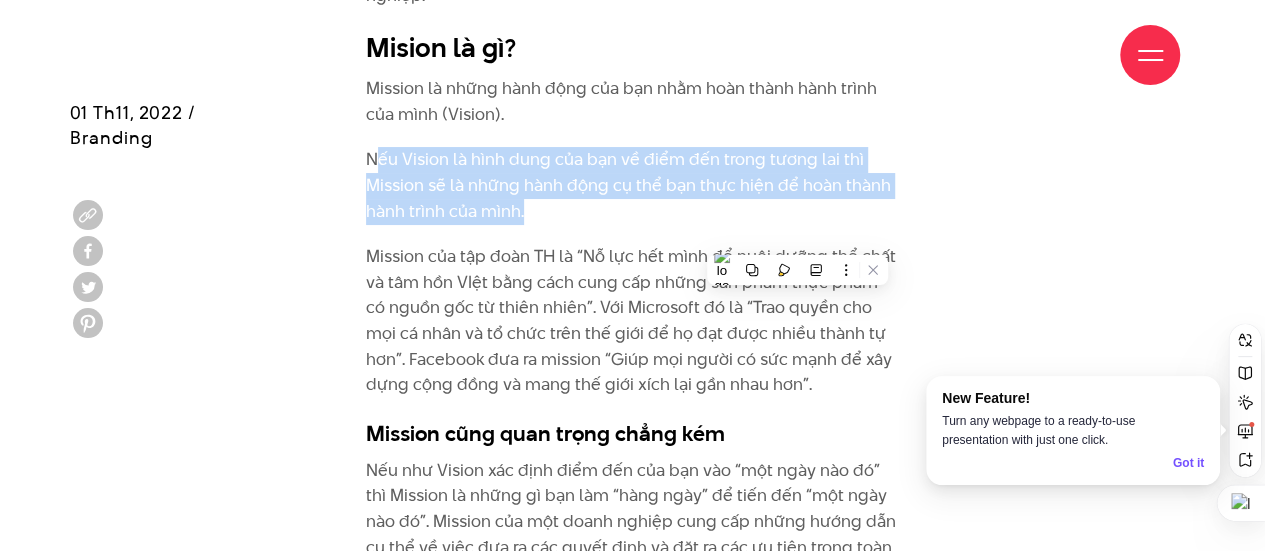 click on "Nếu Vision là hình dung của bạn về điểm đến trong tương lai thì Mission sẽ là những hành động cụ thể bạn thực hiện để hoàn thành hành trình của mình." at bounding box center [632, 185] 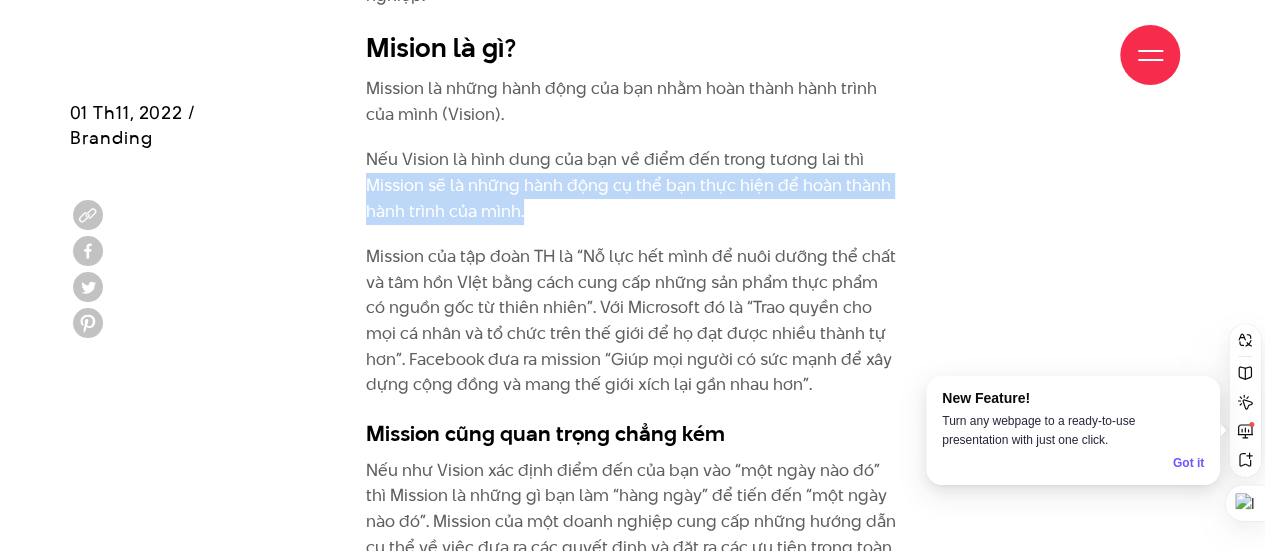 copy on "Mission sẽ là những hành động cụ thể bạn thực hiện để hoàn thành hành trình của mình." 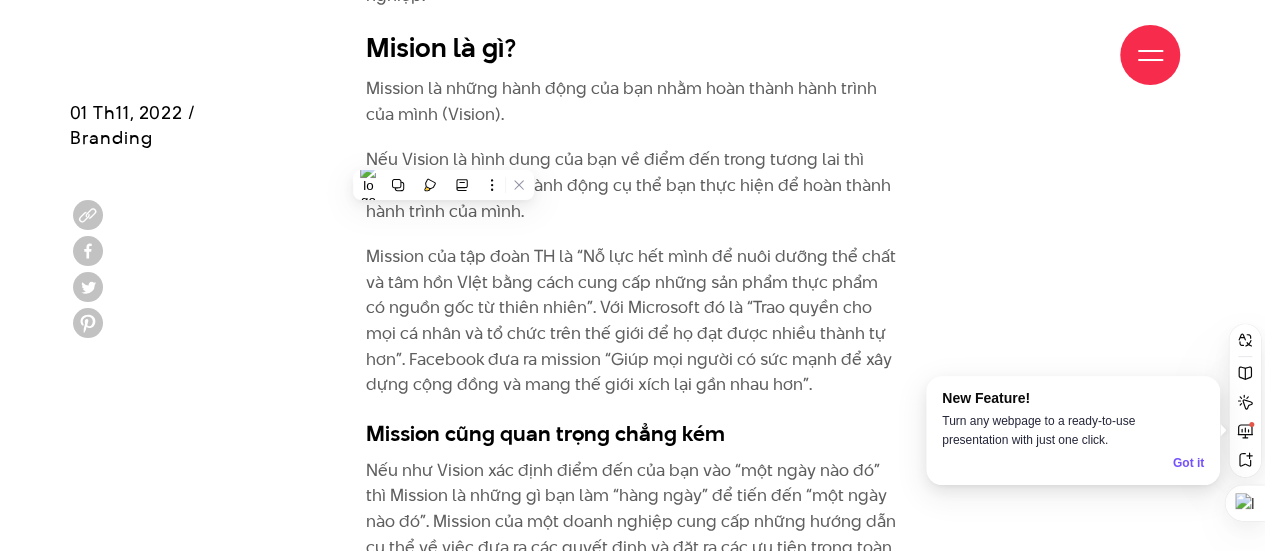click on "Mission của tập đoàn TH là “Nỗ lực hết mình để nuôi dưỡng thể chất và tâm hồn VIệt bằng cách cung cấp những sản phẩm thực phẩm có nguồn gốc từ thiên nhiên”. Với Microsoft đó là “Trao quyền cho mọi cá nhân và tổ chức trên thế giới để họ đạt được nhiều thành tự hơn”. Facebook đưa ra mission “Giúp mọi người có sức mạnh để xây dựng cộng đồng và mang thế giới xích lại gần nhau hơn”." at bounding box center [632, 321] 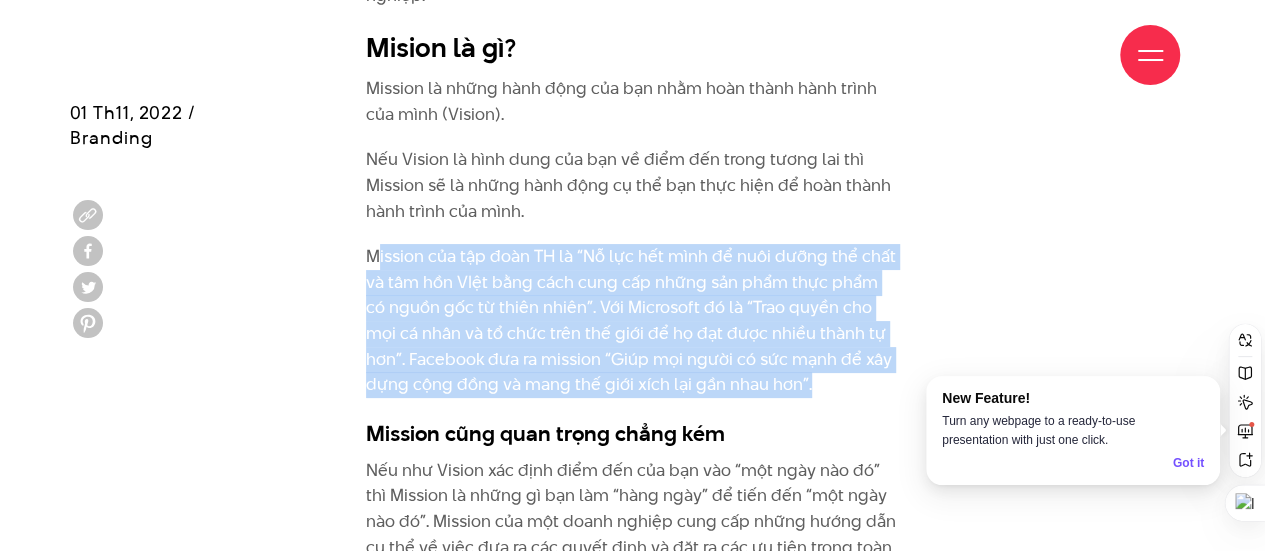 drag, startPoint x: 380, startPoint y: 280, endPoint x: 821, endPoint y: 417, distance: 461.79 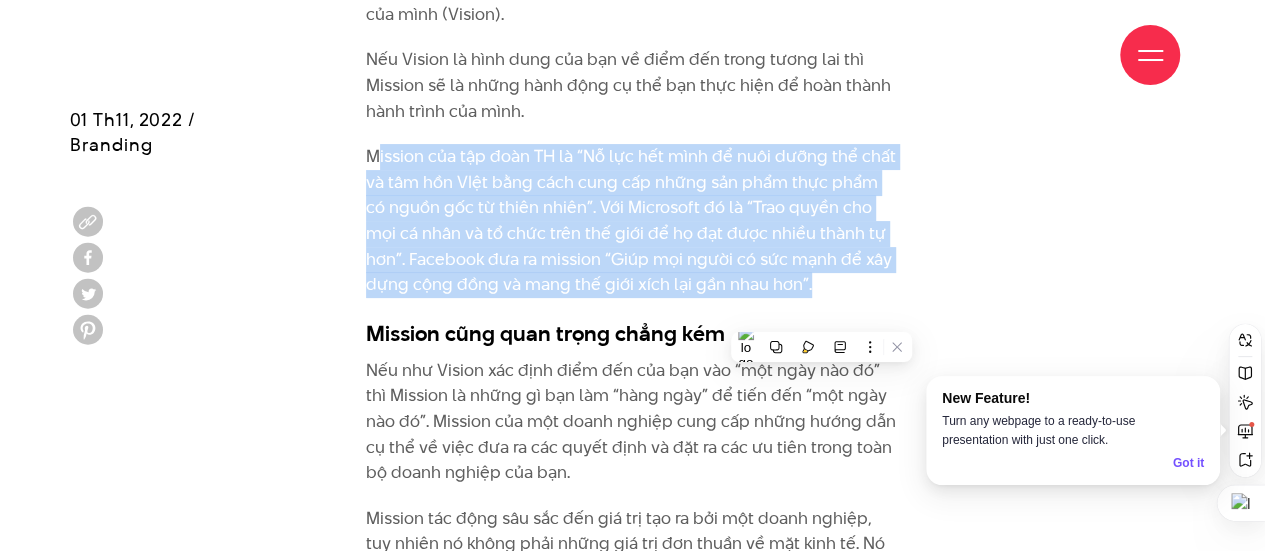 scroll, scrollTop: 4000, scrollLeft: 0, axis: vertical 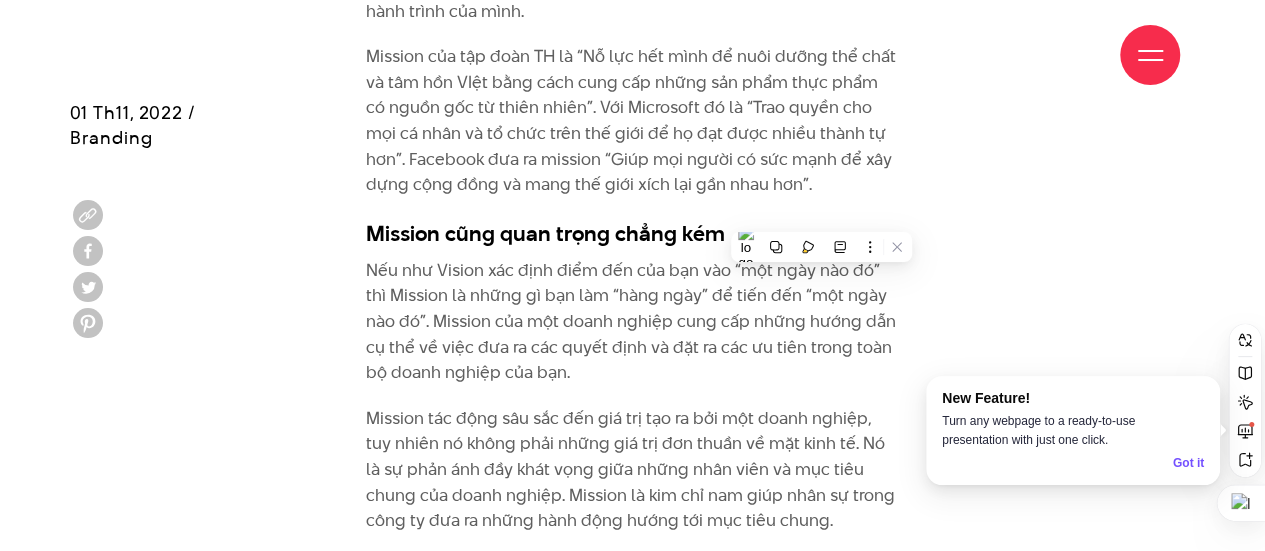 click on "Nếu như Vision xác định điểm đến của bạn vào “một ngày nào đó” thì Mission là những gì bạn làm “hàng ngày” để tiến đến “một ngày nào đó”. Mission của một doanh nghiệp cung cấp những hướng dẫn cụ thể về việc đưa ra các quyết định và đặt ra các ưu tiên trong toàn bộ doanh nghiệp của bạn." at bounding box center [632, 322] 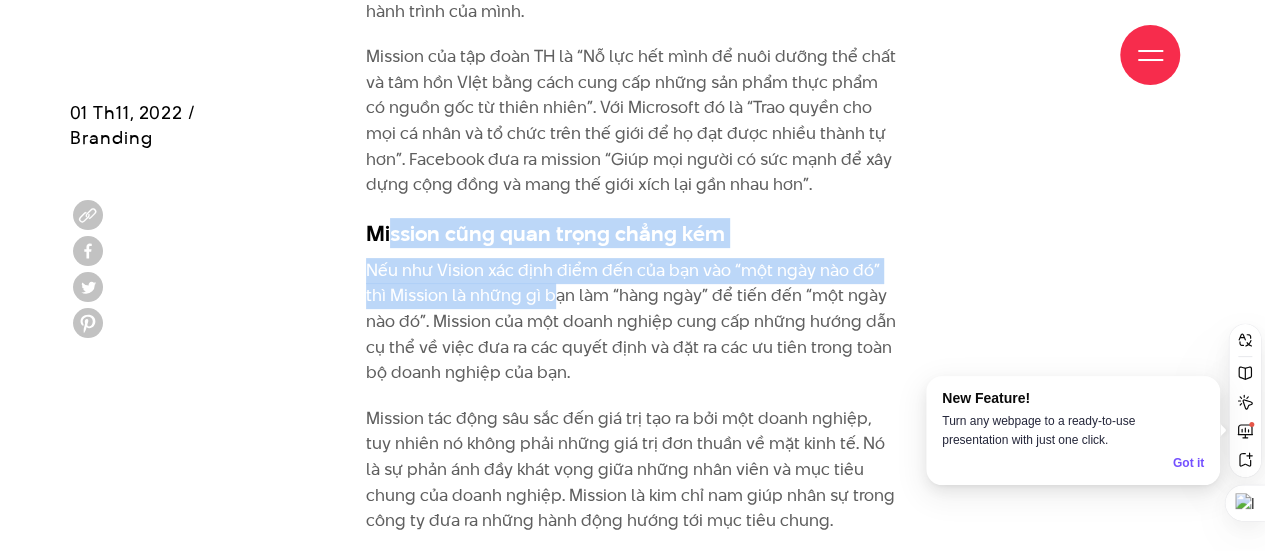 drag, startPoint x: 393, startPoint y: 260, endPoint x: 531, endPoint y: 311, distance: 147.12239 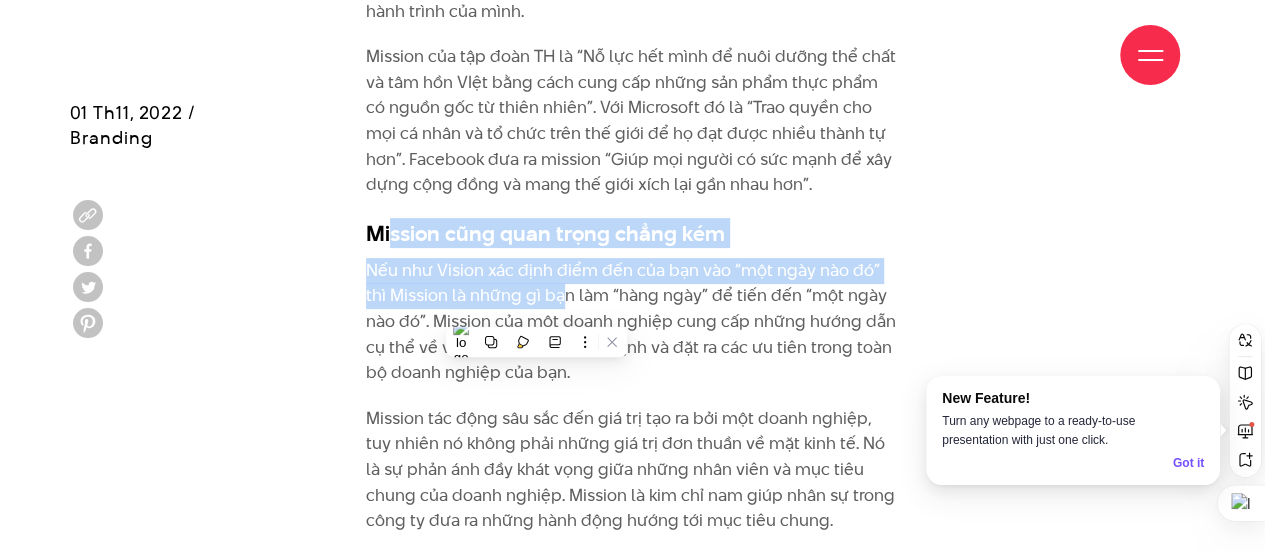 click on "Nếu như Vision xác định điểm đến của bạn vào “một ngày nào đó” thì Mission là những gì bạn làm “hàng ngày” để tiến đến “một ngày nào đó”. Mission của một doanh nghiệp cung cấp những hướng dẫn cụ thể về việc đưa ra các quyết định và đặt ra các ưu tiên trong toàn bộ doanh nghiệp của bạn." at bounding box center [632, 322] 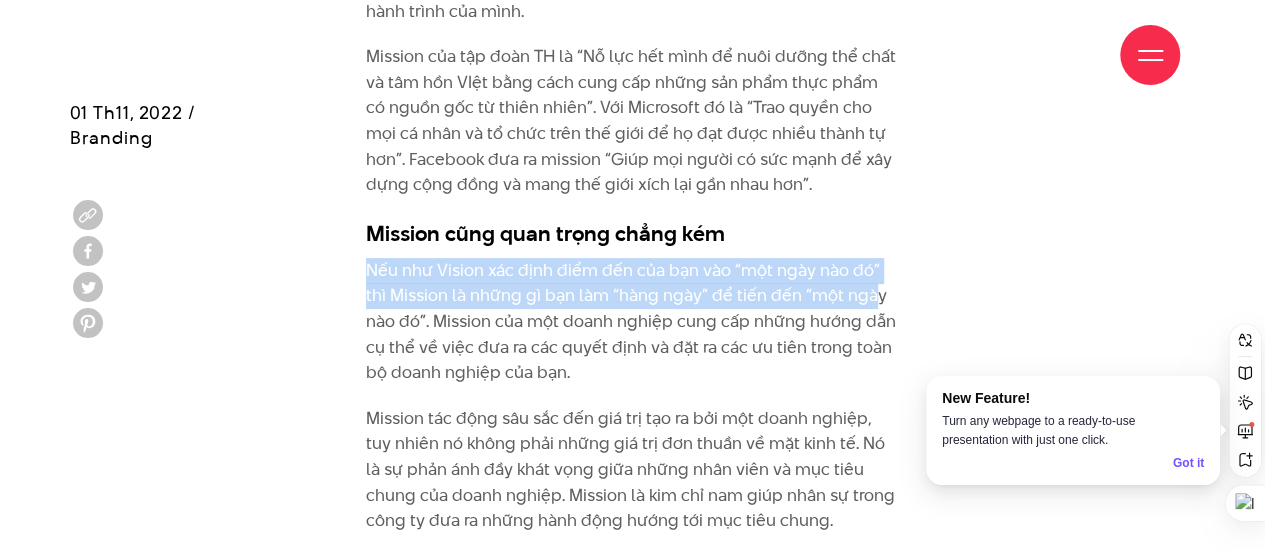 drag, startPoint x: 368, startPoint y: 299, endPoint x: 845, endPoint y: 315, distance: 477.26828 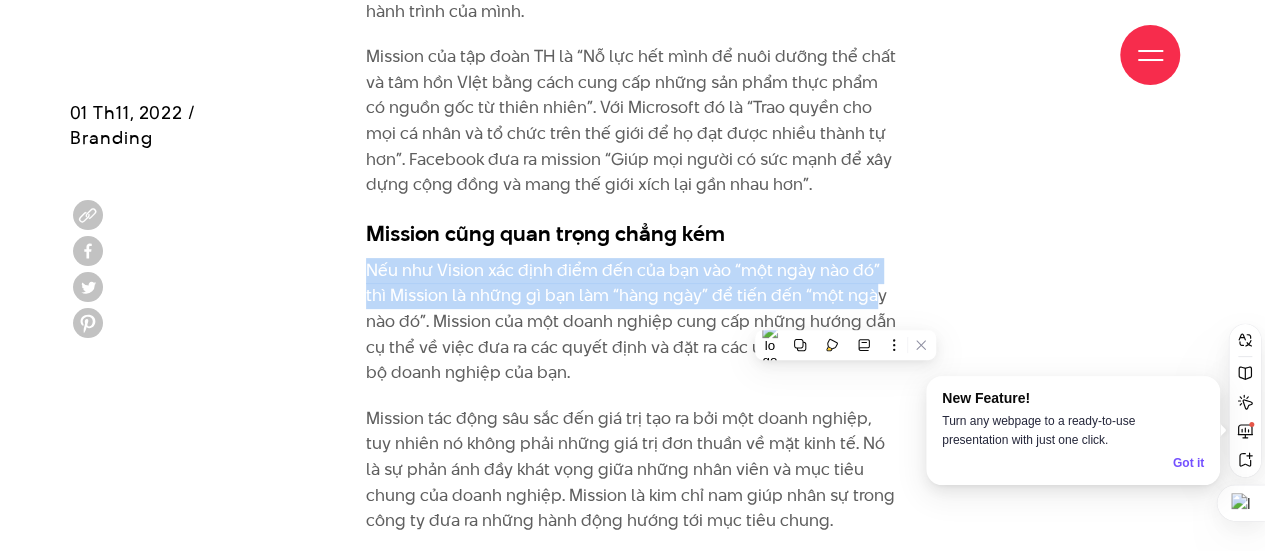 click on "Nếu như Vision xác định điểm đến của bạn vào “một ngày nào đó” thì Mission là những gì bạn làm “hàng ngày” để tiến đến “một ngày nào đó”. Mission của một doanh nghiệp cung cấp những hướng dẫn cụ thể về việc đưa ra các quyết định và đặt ra các ưu tiên trong toàn bộ doanh nghiệp của bạn." at bounding box center [632, 322] 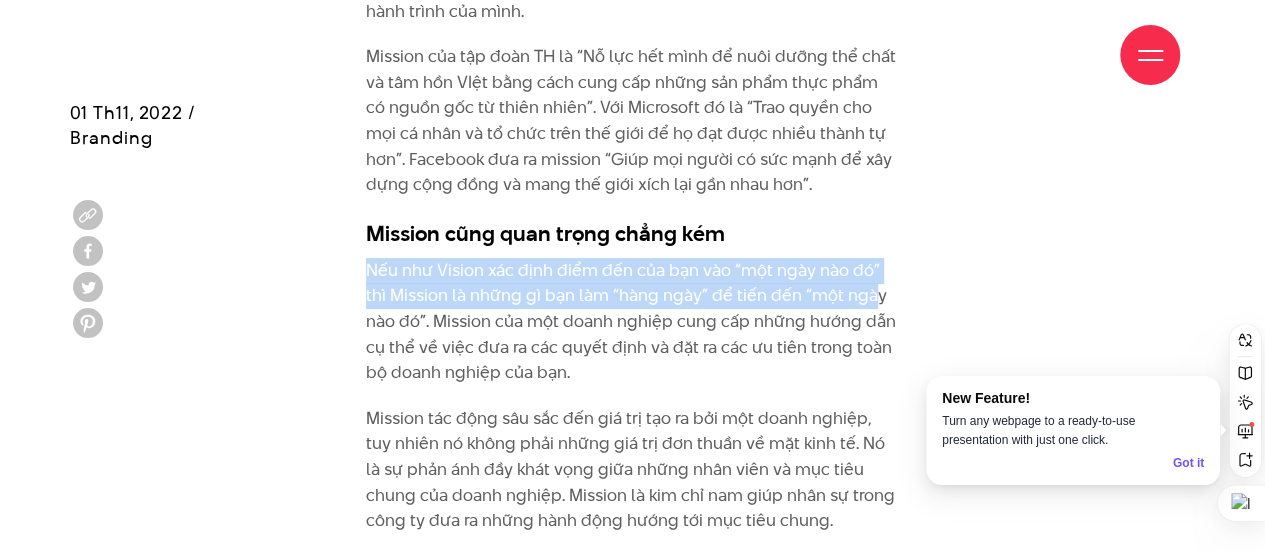 click on "Nếu như Vision xác định điểm đến của bạn vào “một ngày nào đó” thì Mission là những gì bạn làm “hàng ngày” để tiến đến “một ngày nào đó”. Mission của một doanh nghiệp cung cấp những hướng dẫn cụ thể về việc đưa ra các quyết định và đặt ra các ưu tiên trong toàn bộ doanh nghiệp của bạn." at bounding box center (632, 322) 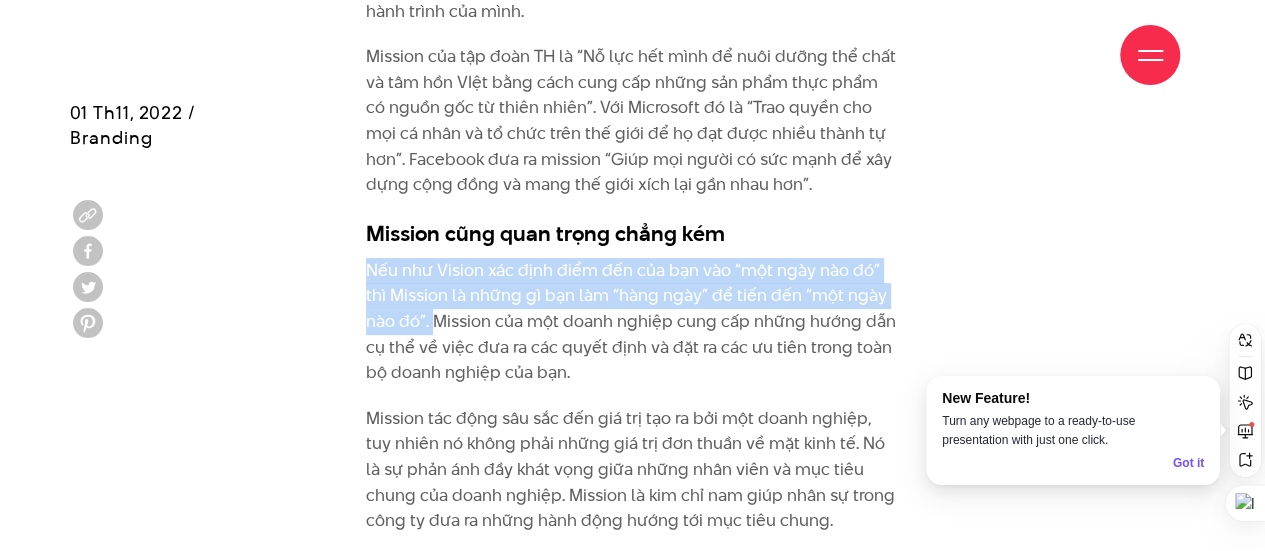 drag, startPoint x: 369, startPoint y: 295, endPoint x: 398, endPoint y: 345, distance: 57.801384 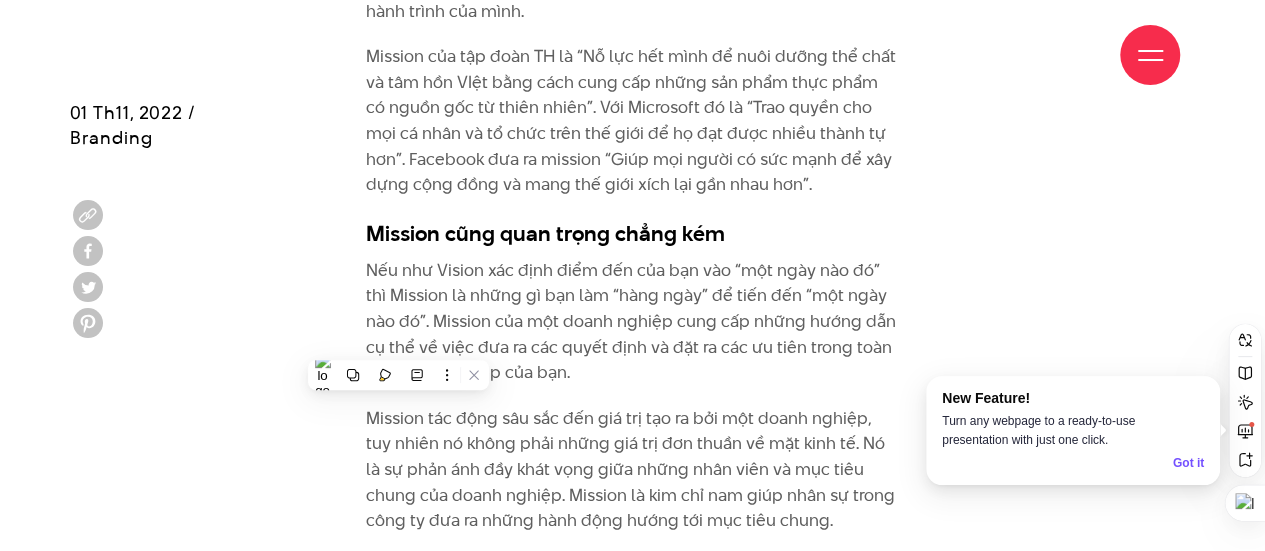 click on "Nếu như Vision xác định điểm đến của bạn vào “một ngày nào đó” thì Mission là những gì bạn làm “hàng ngày” để tiến đến “một ngày nào đó”. Mission của một doanh nghiệp cung cấp những hướng dẫn cụ thể về việc đưa ra các quyết định và đặt ra các ưu tiên trong toàn bộ doanh nghiệp của bạn." at bounding box center [632, 322] 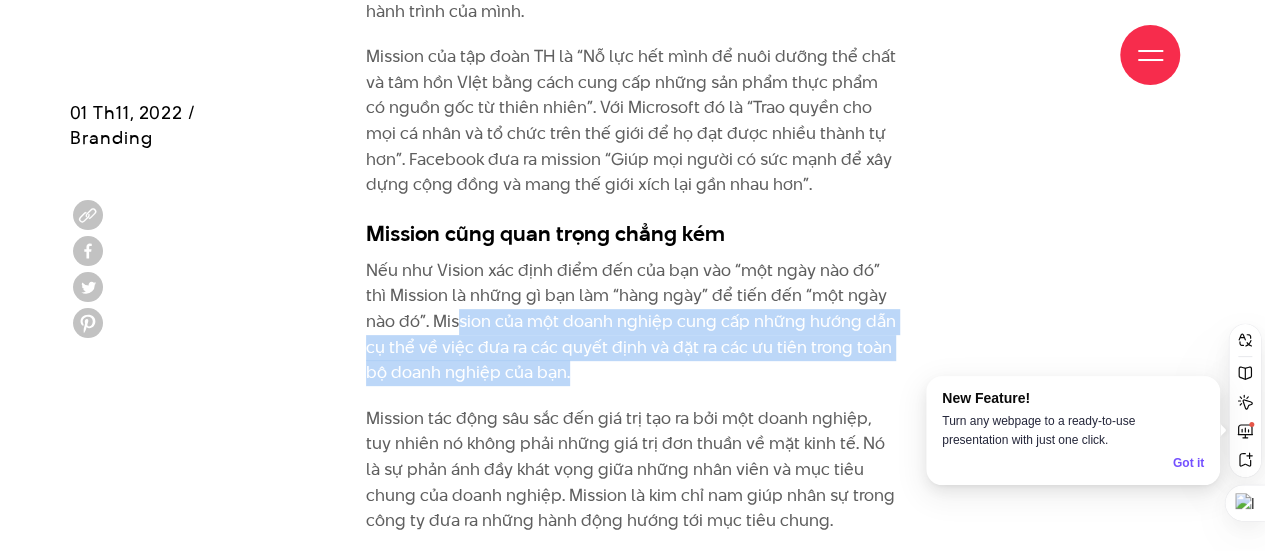 drag, startPoint x: 428, startPoint y: 345, endPoint x: 706, endPoint y: 399, distance: 283.19604 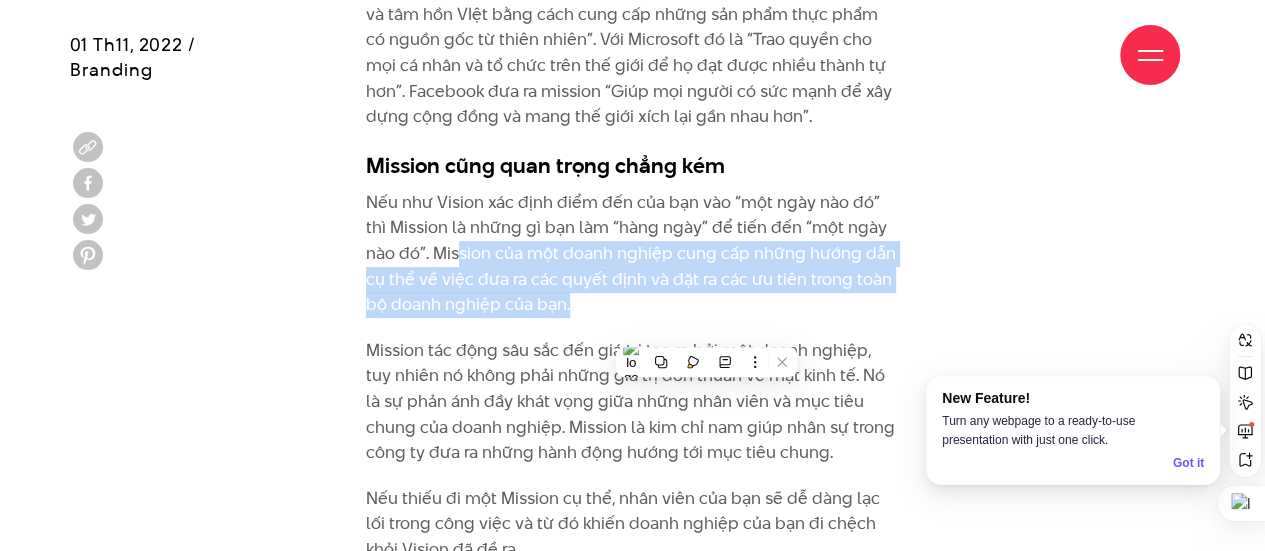 scroll, scrollTop: 4100, scrollLeft: 0, axis: vertical 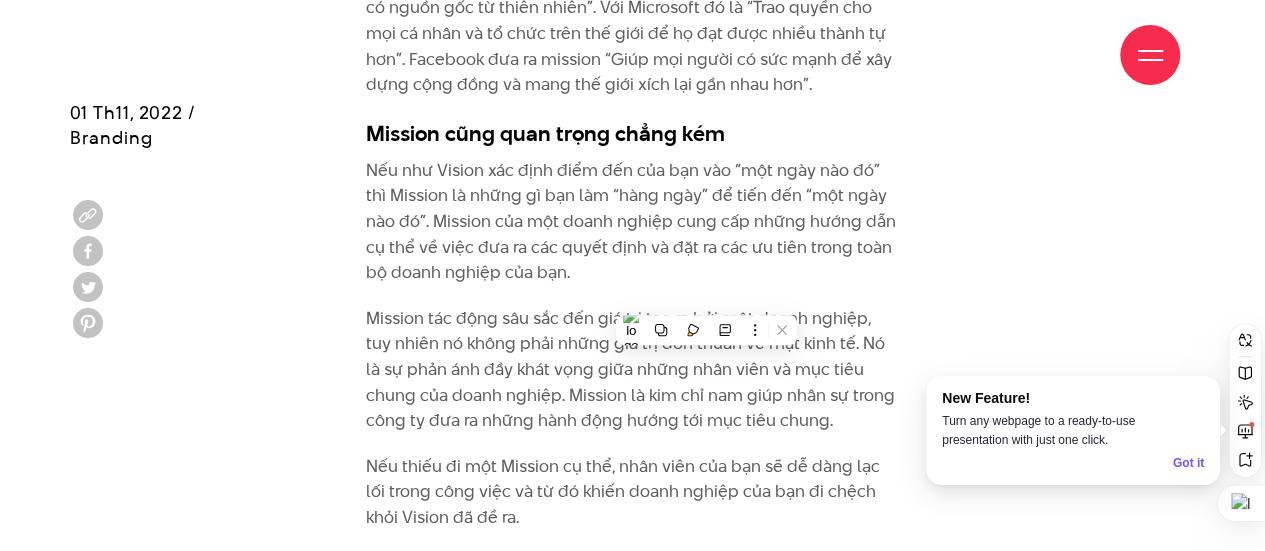 click on "Mission tác động sâu sắc đến giá trị tạo ra bởi một doanh nghiệp, tuy nhiên nó không phải những giá trị đơn thuần về mặt kinh tế. Nó là sự phản ánh đầy khát vọng giữa những nhân viên và mục tiêu chung của doanh nghiệp. Mission là kim chỉ nam giúp nhân sự trong công ty đưa ra những hành động hướng tới mục tiêu chung." at bounding box center [632, 370] 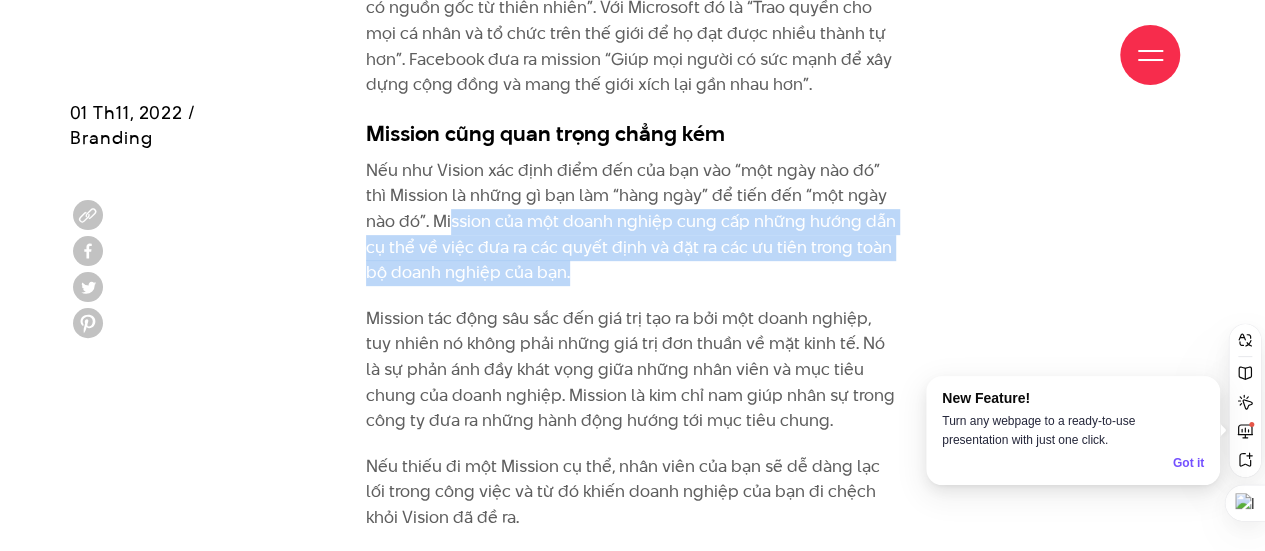 drag, startPoint x: 474, startPoint y: 241, endPoint x: 651, endPoint y: 290, distance: 183.65729 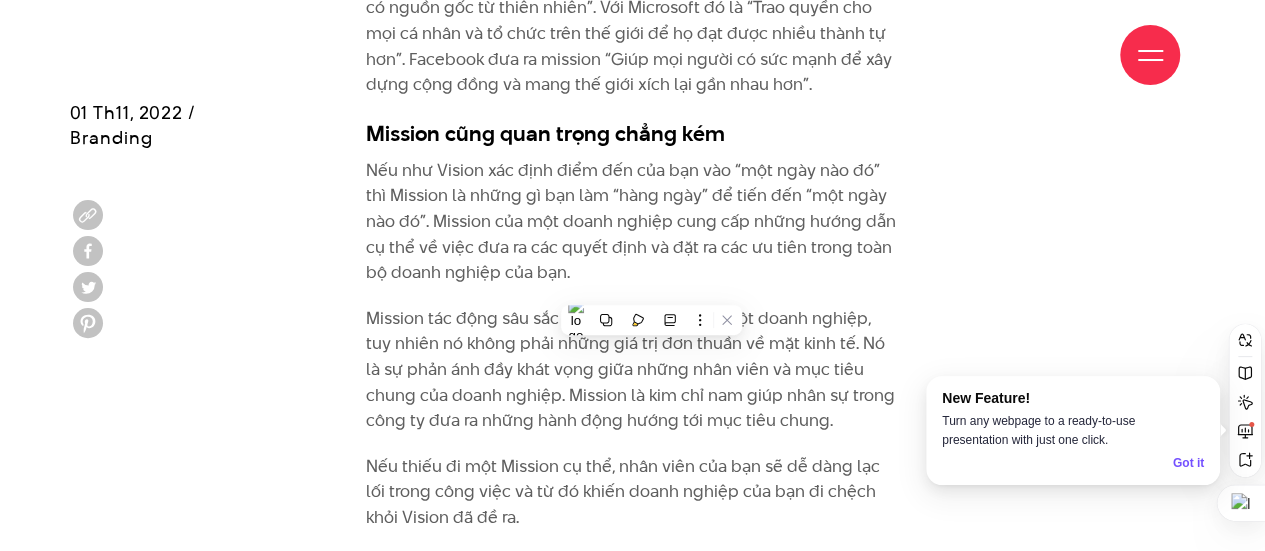 click on "Mission tác động sâu sắc đến giá trị tạo ra bởi một doanh nghiệp, tuy nhiên nó không phải những giá trị đơn thuần về mặt kinh tế. Nó là sự phản ánh đầy khát vọng giữa những nhân viên và mục tiêu chung của doanh nghiệp. Mission là kim chỉ nam giúp nhân sự trong công ty đưa ra những hành động hướng tới mục tiêu chung." at bounding box center (632, 370) 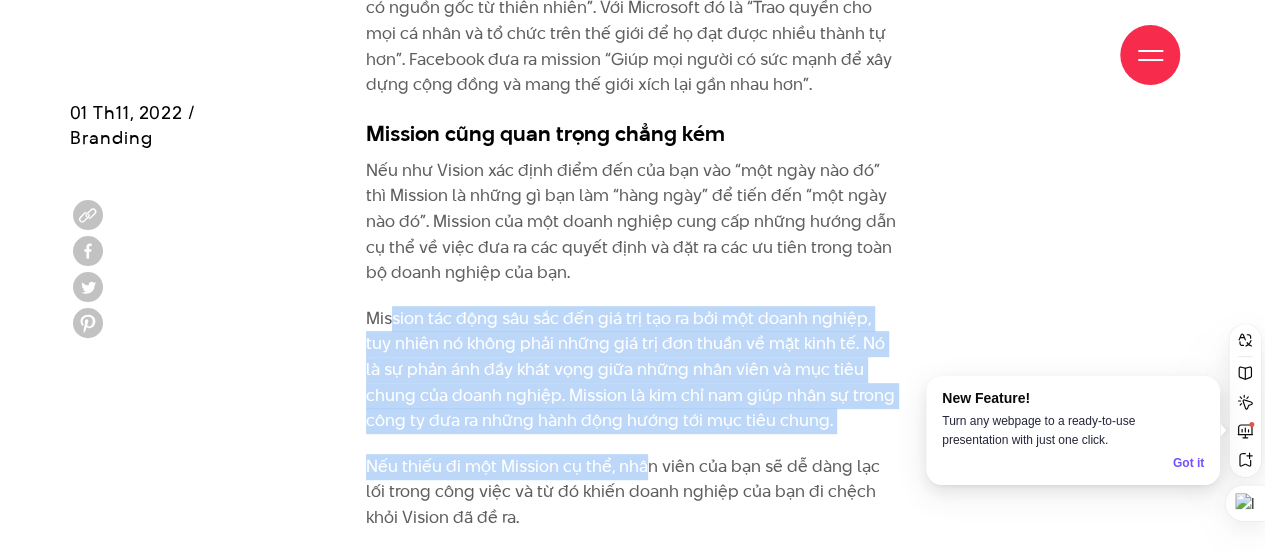 drag, startPoint x: 454, startPoint y: 330, endPoint x: 649, endPoint y: 465, distance: 237.17082 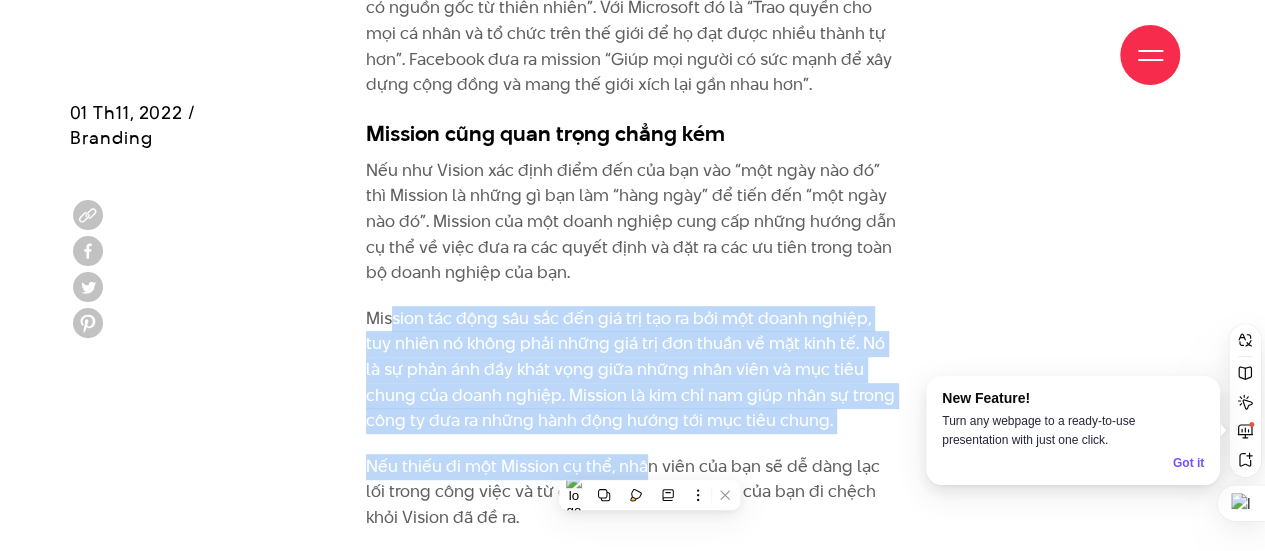 click on "Mission tác động sâu sắc đến giá trị tạo ra bởi một doanh nghiệp, tuy nhiên nó không phải những giá trị đơn thuần về mặt kinh tế. Nó là sự phản ánh đầy khát vọng giữa những nhân viên và mục tiêu chung của doanh nghiệp. Mission là kim chỉ nam giúp nhân sự trong công ty đưa ra những hành động hướng tới mục tiêu chung." at bounding box center [632, 370] 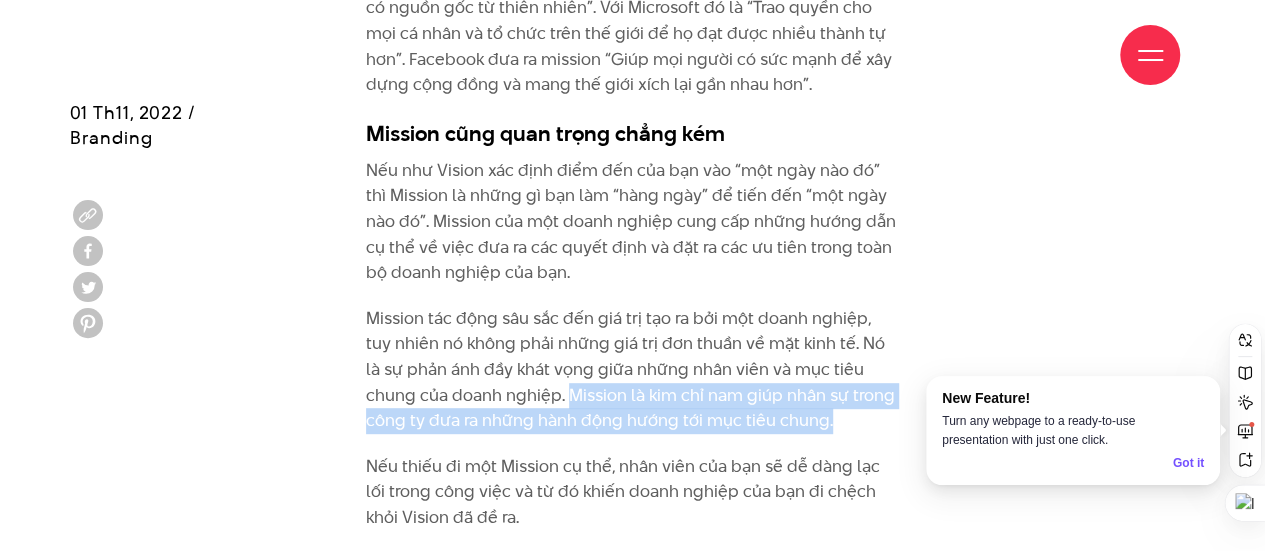 drag, startPoint x: 518, startPoint y: 418, endPoint x: 852, endPoint y: 451, distance: 335.62628 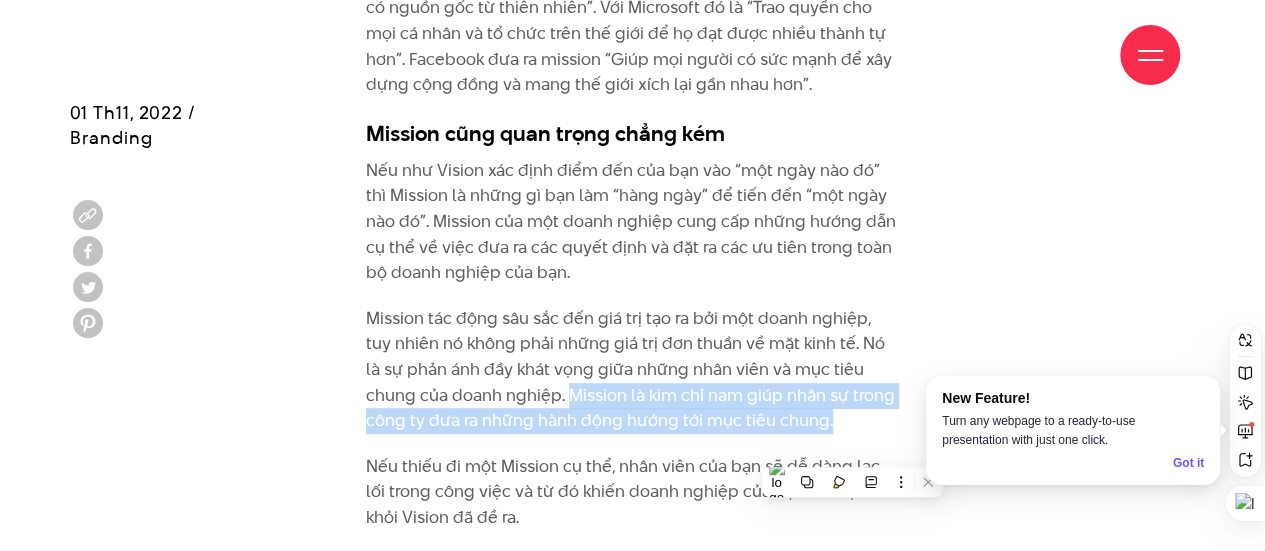 copy on "Mission là kim chỉ nam giúp nhân sự trong công ty đưa ra những hành động hướng tới mục tiêu chung." 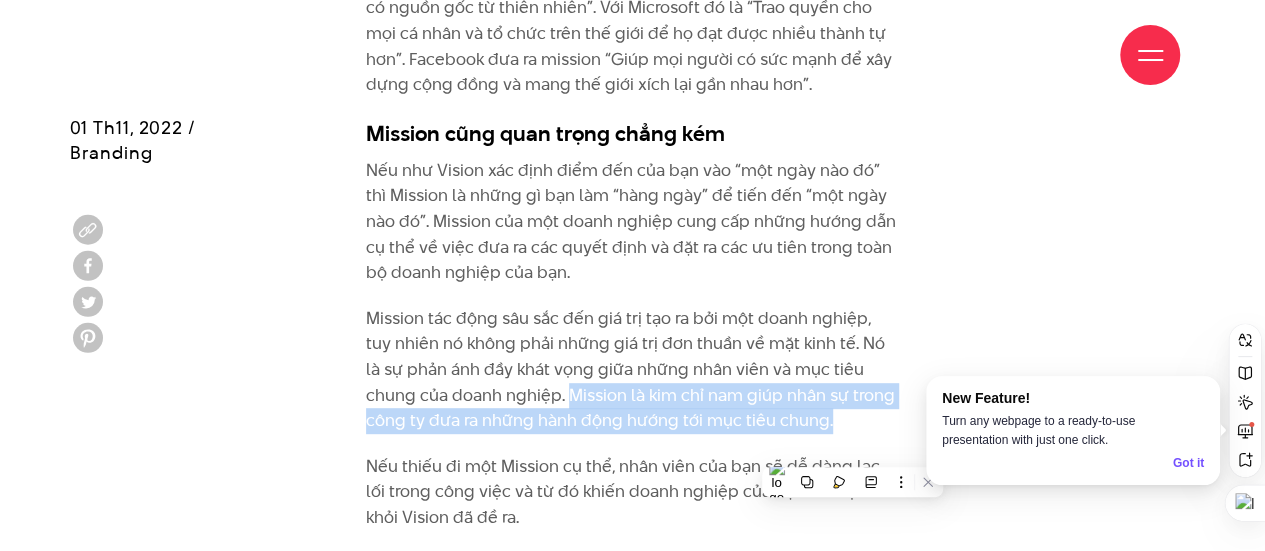 scroll, scrollTop: 4200, scrollLeft: 0, axis: vertical 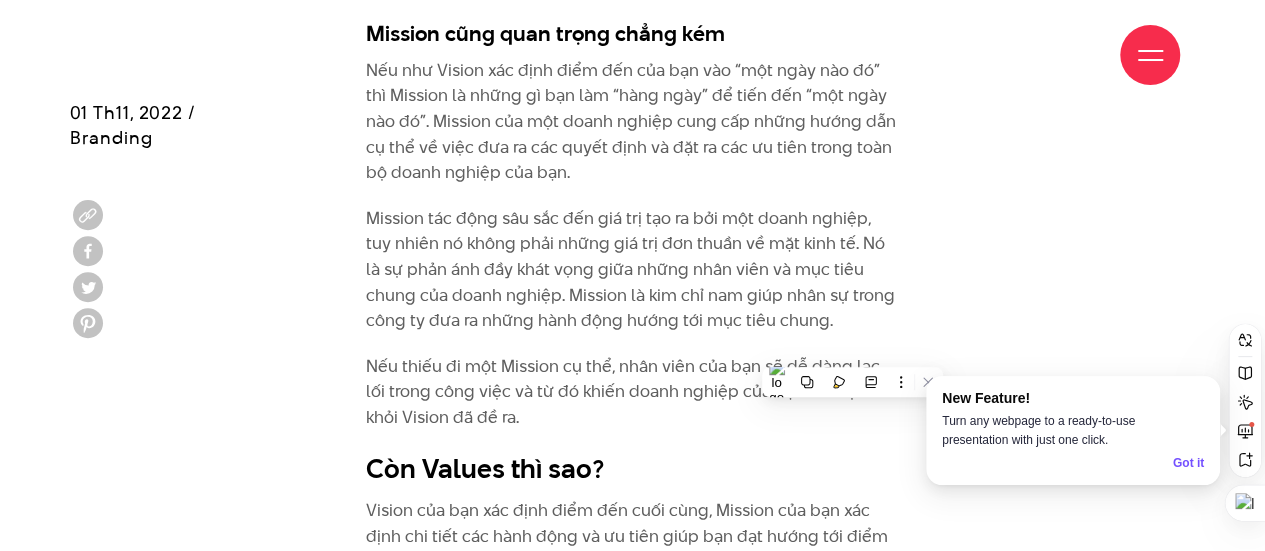 click on "Nếu thiếu đi một Mission cụ thể, nhân viên của bạn sẽ dễ dàng lạc lối trong công việc và từ đó khiến doanh nghiệp của bạn đi chệch khỏi Vision đã đề ra." at bounding box center [632, 392] 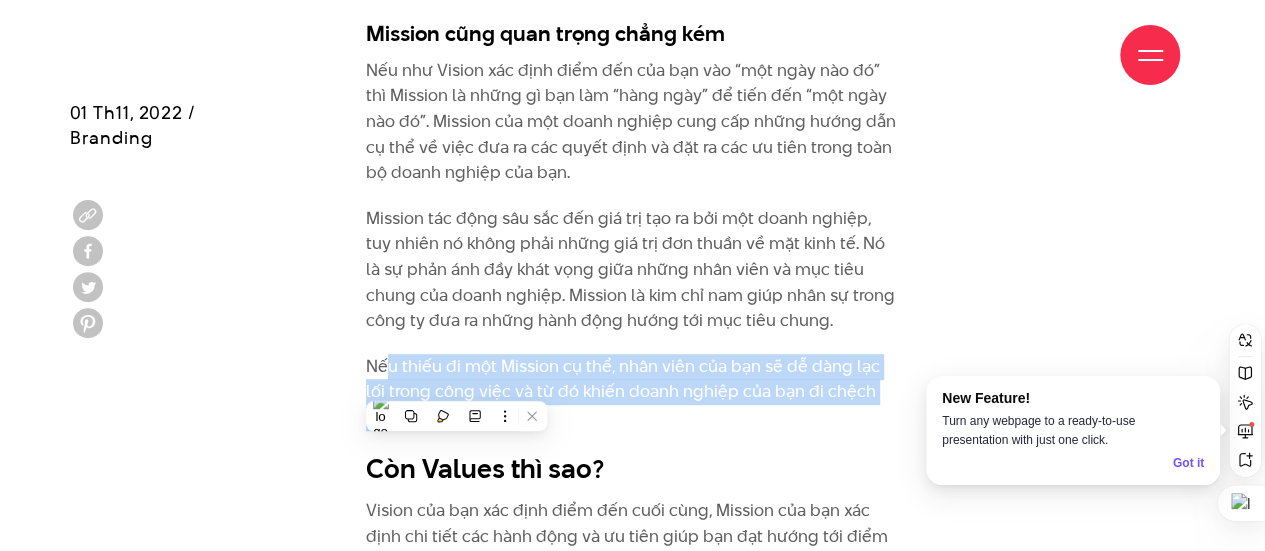 drag, startPoint x: 394, startPoint y: 389, endPoint x: 598, endPoint y: 441, distance: 210.52316 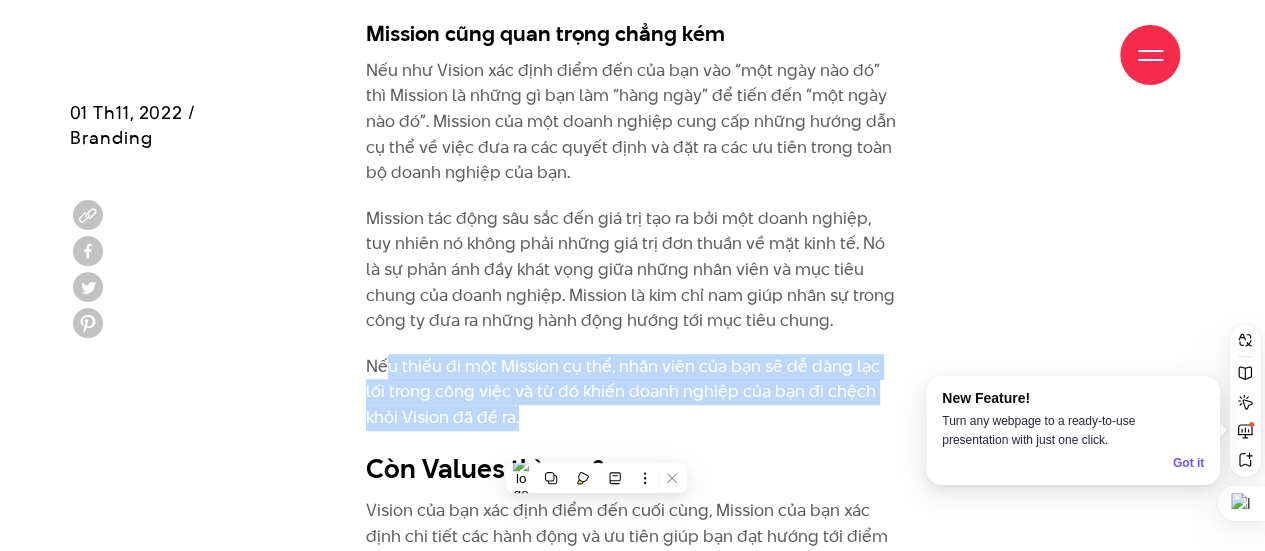 click on "Nếu thiếu đi một Mission cụ thể, nhân viên của bạn sẽ dễ dàng lạc lối trong công việc và từ đó khiến doanh nghiệp của bạn đi chệch khỏi Vision đã đề ra." at bounding box center (632, 392) 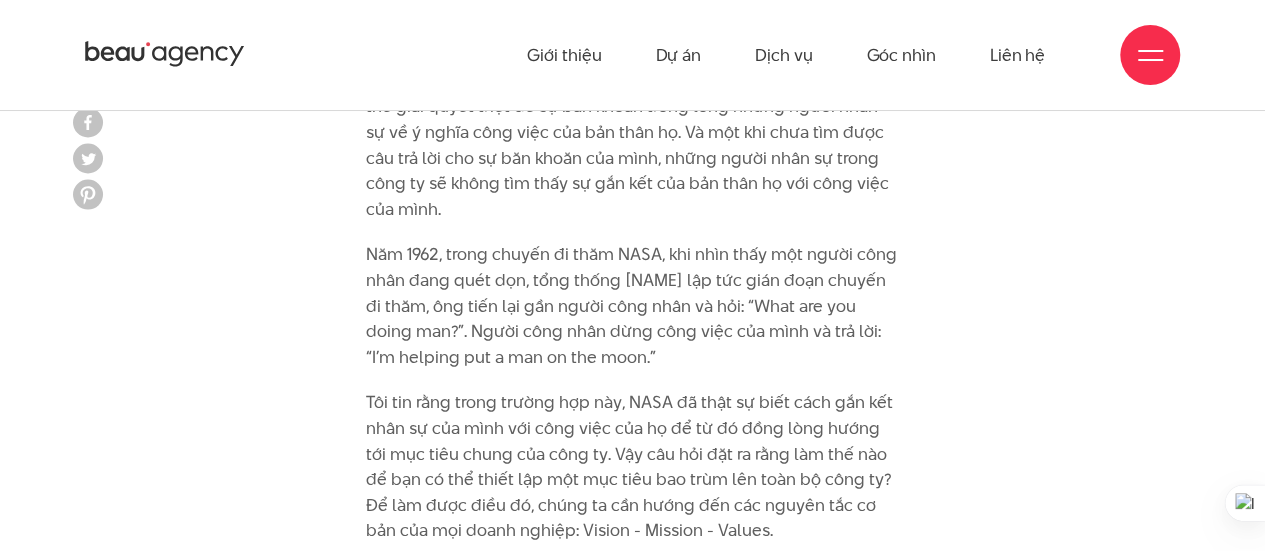 scroll, scrollTop: 1800, scrollLeft: 0, axis: vertical 